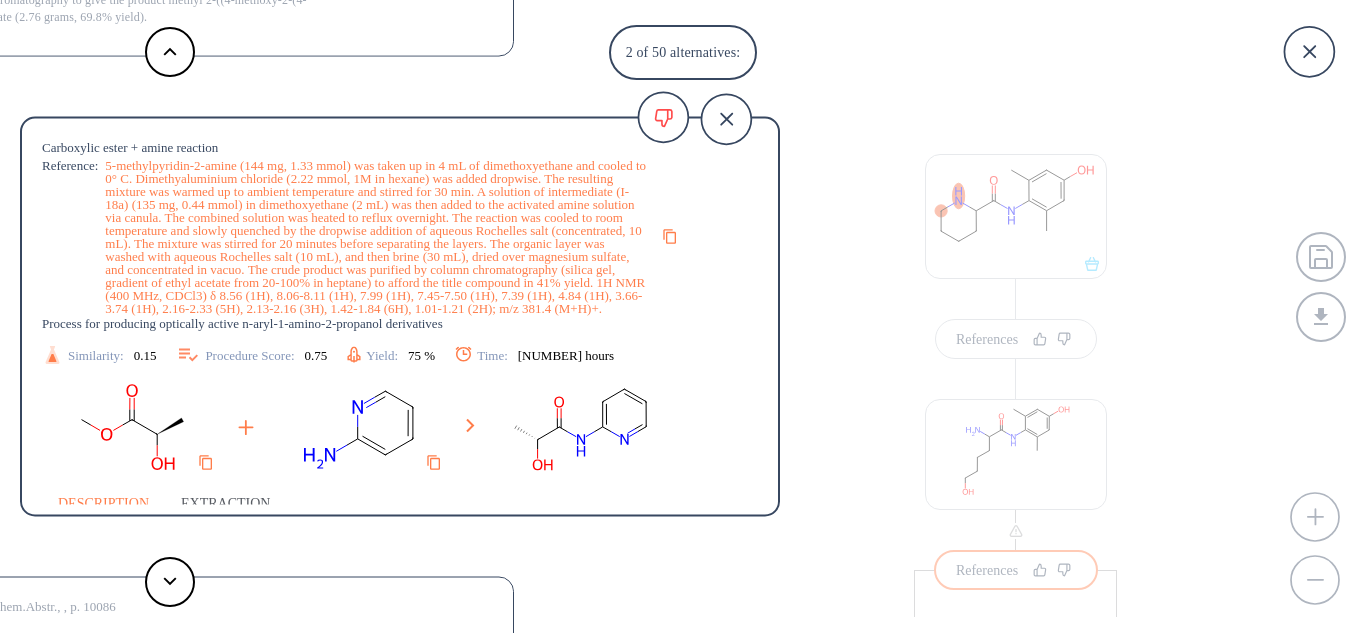 scroll, scrollTop: 0, scrollLeft: 0, axis: both 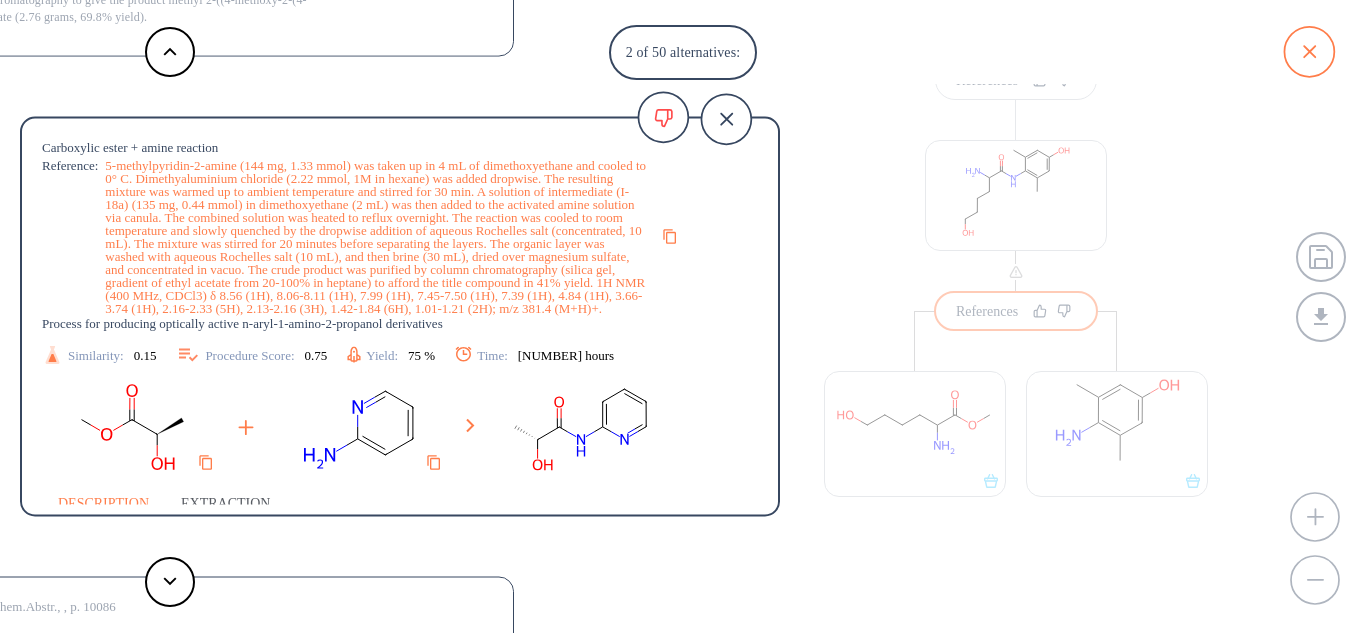 click at bounding box center [1309, 52] 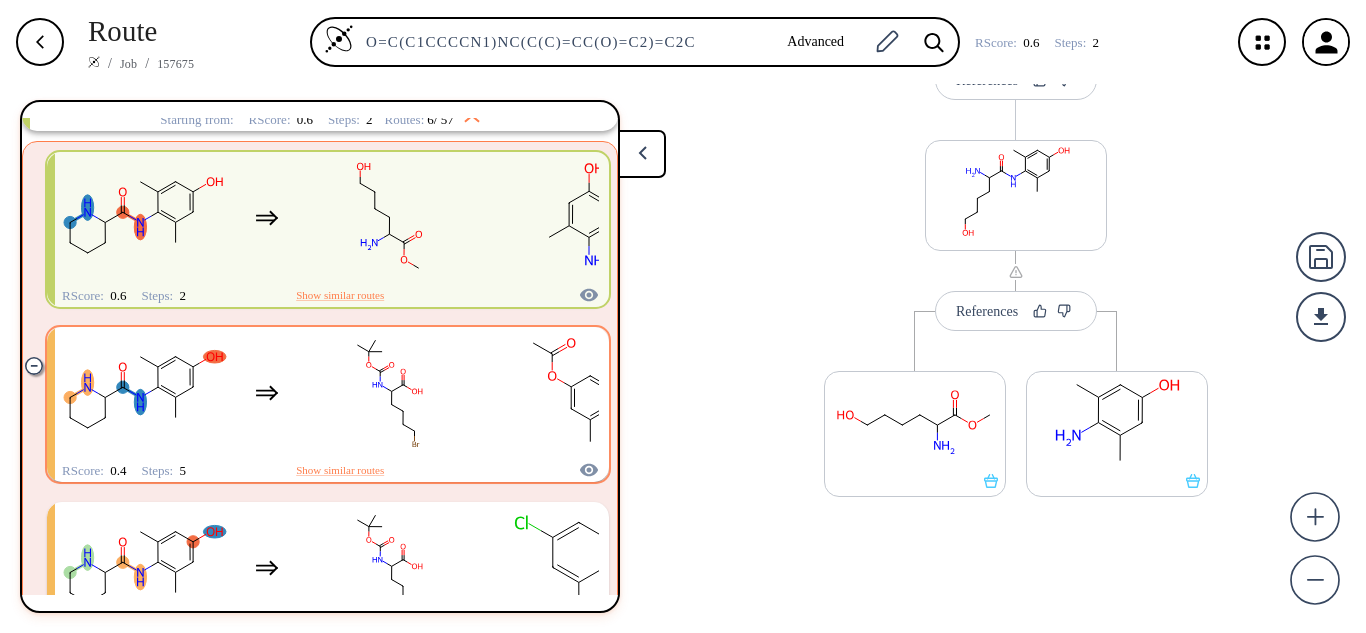 scroll, scrollTop: 2535, scrollLeft: 0, axis: vertical 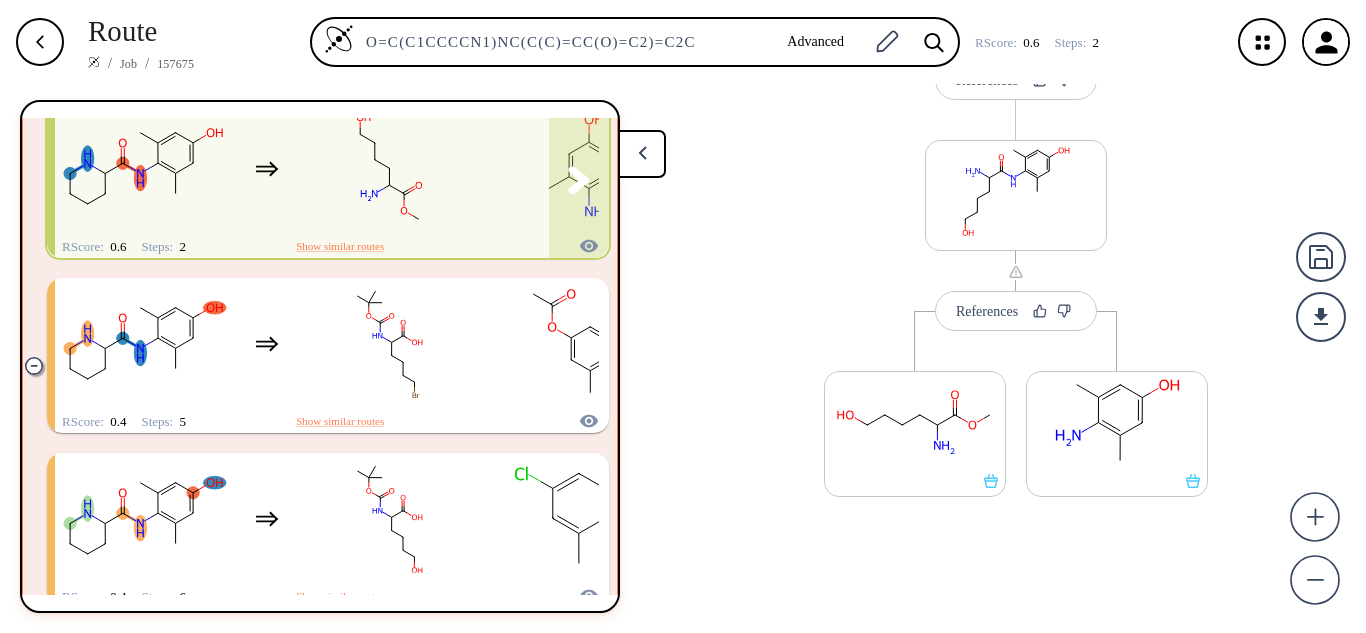 click at bounding box center (367, 169) 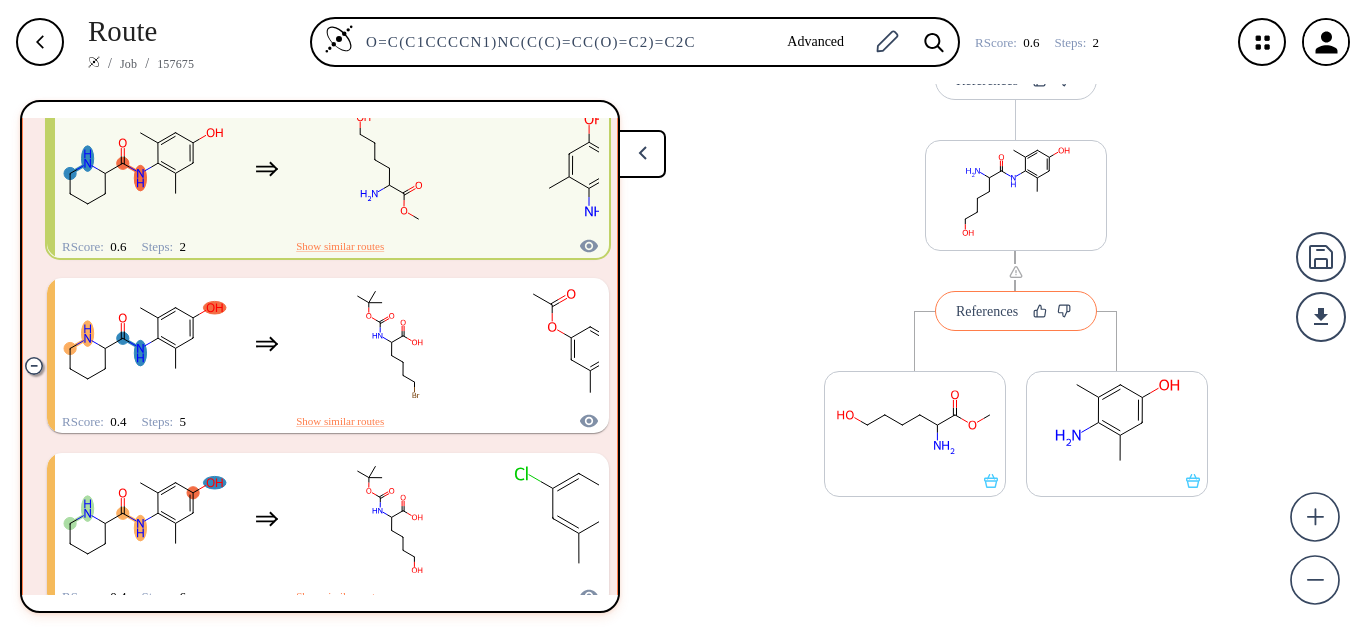 click on "References" at bounding box center [987, 311] 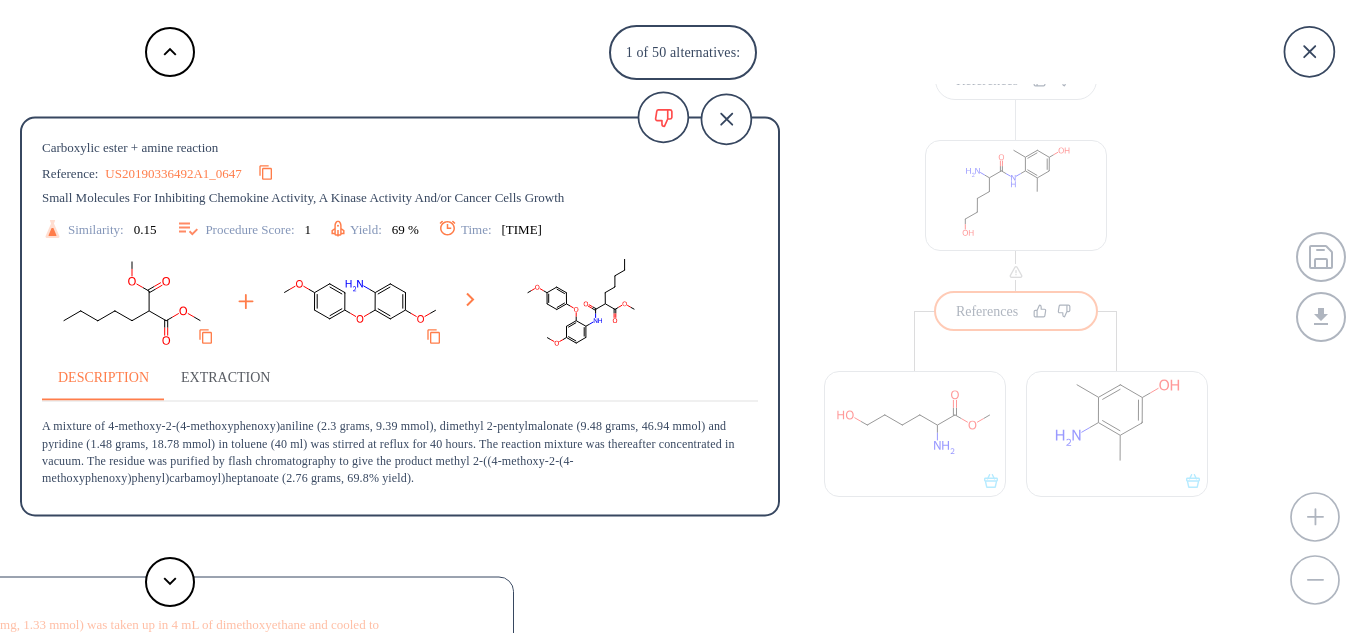 click at bounding box center (1309, 52) 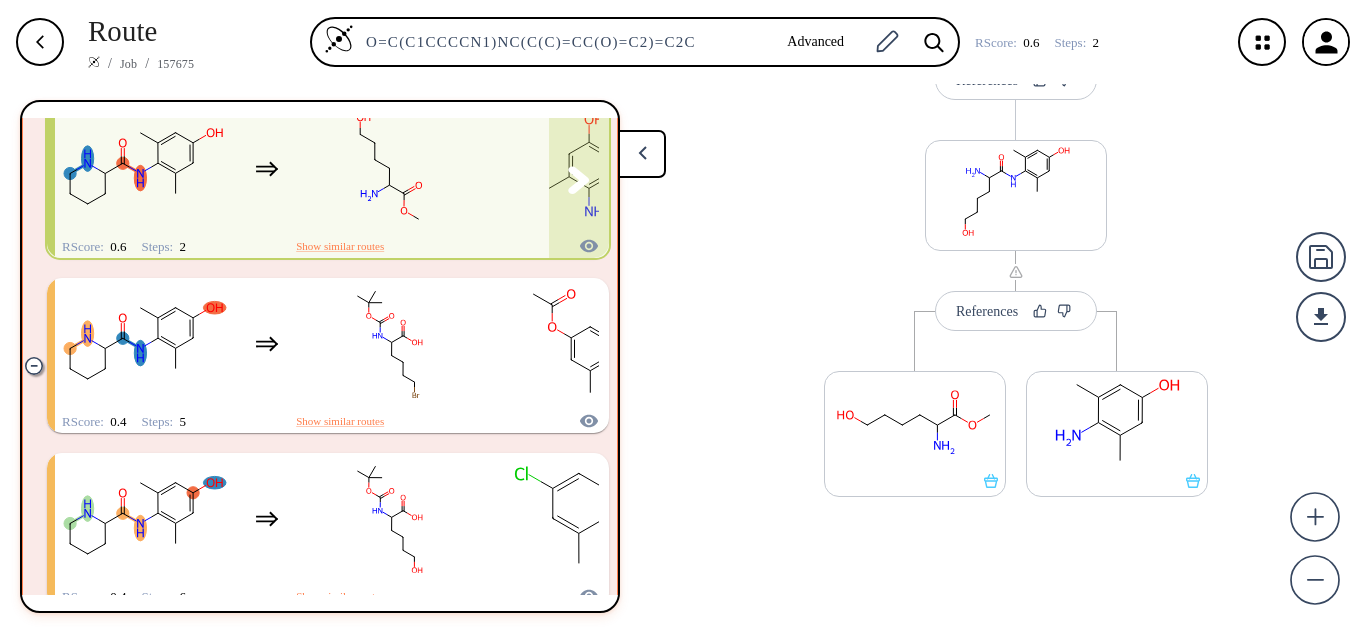click at bounding box center [389, 168] 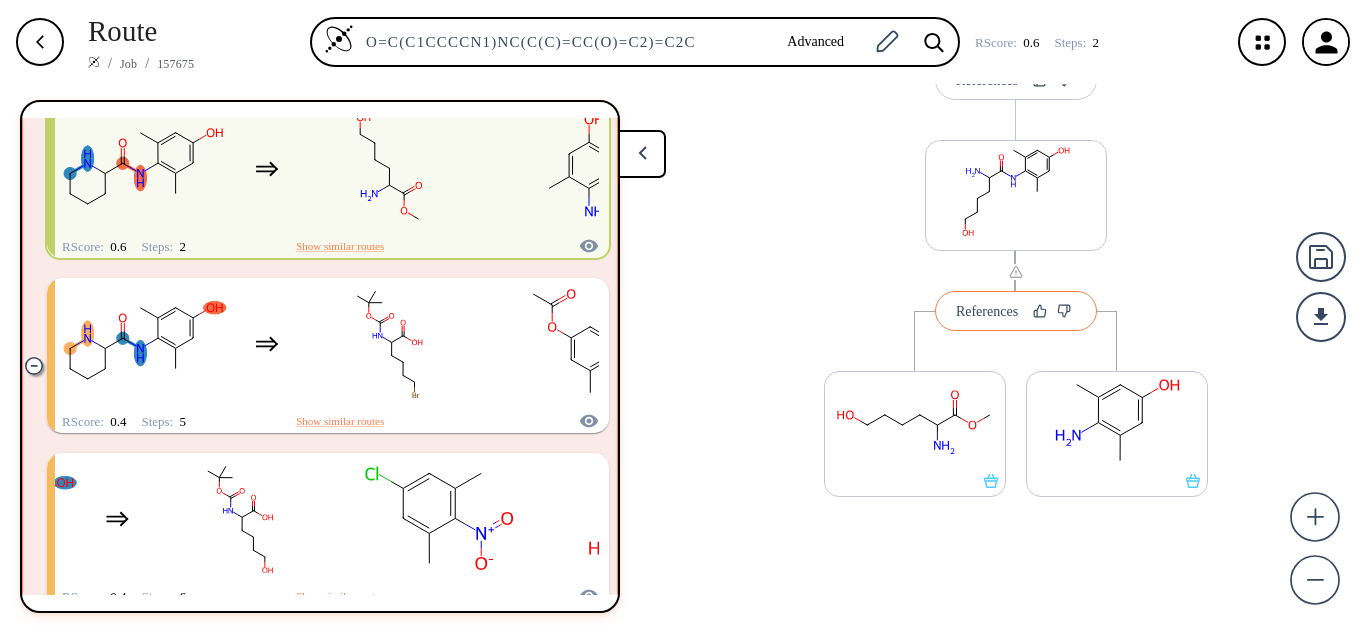 click on "References" at bounding box center (1016, 311) 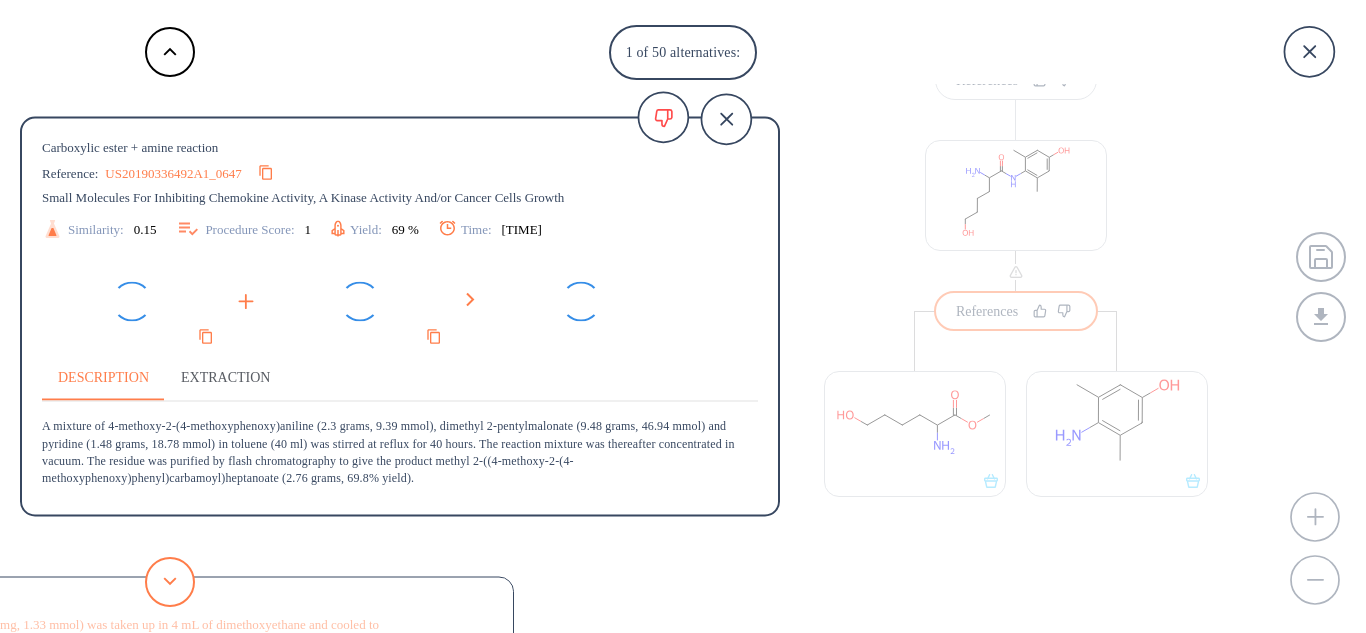 click at bounding box center (170, 581) 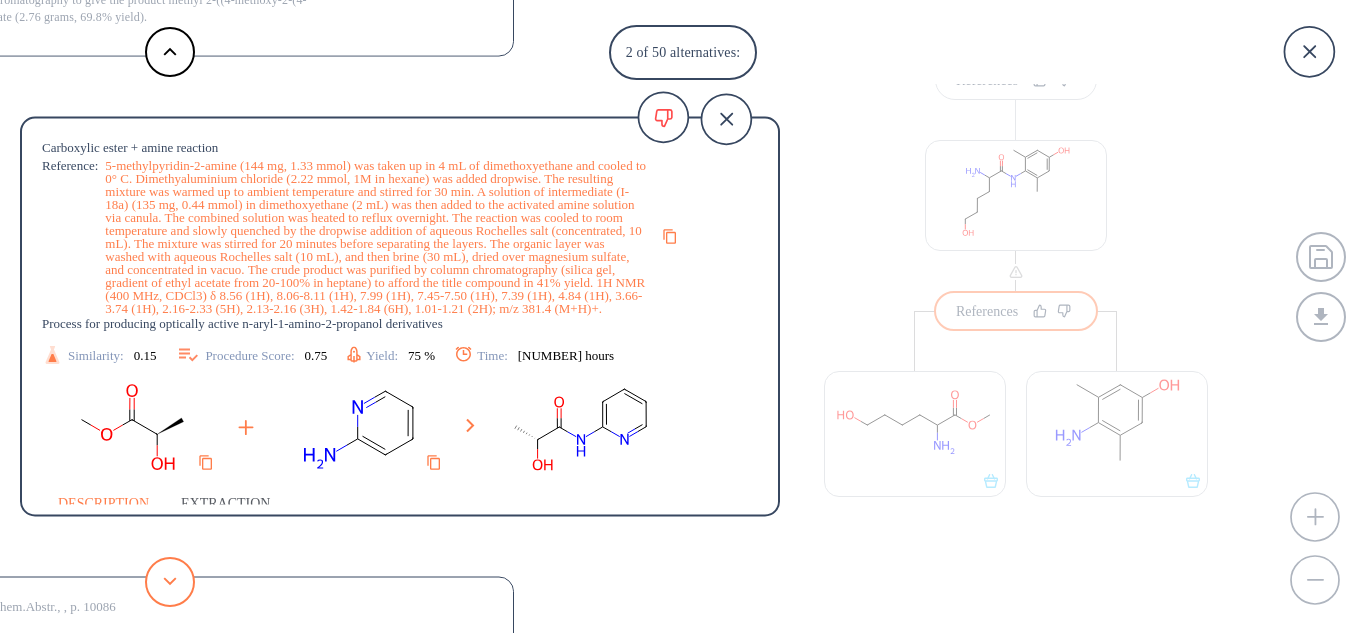 click at bounding box center (170, 581) 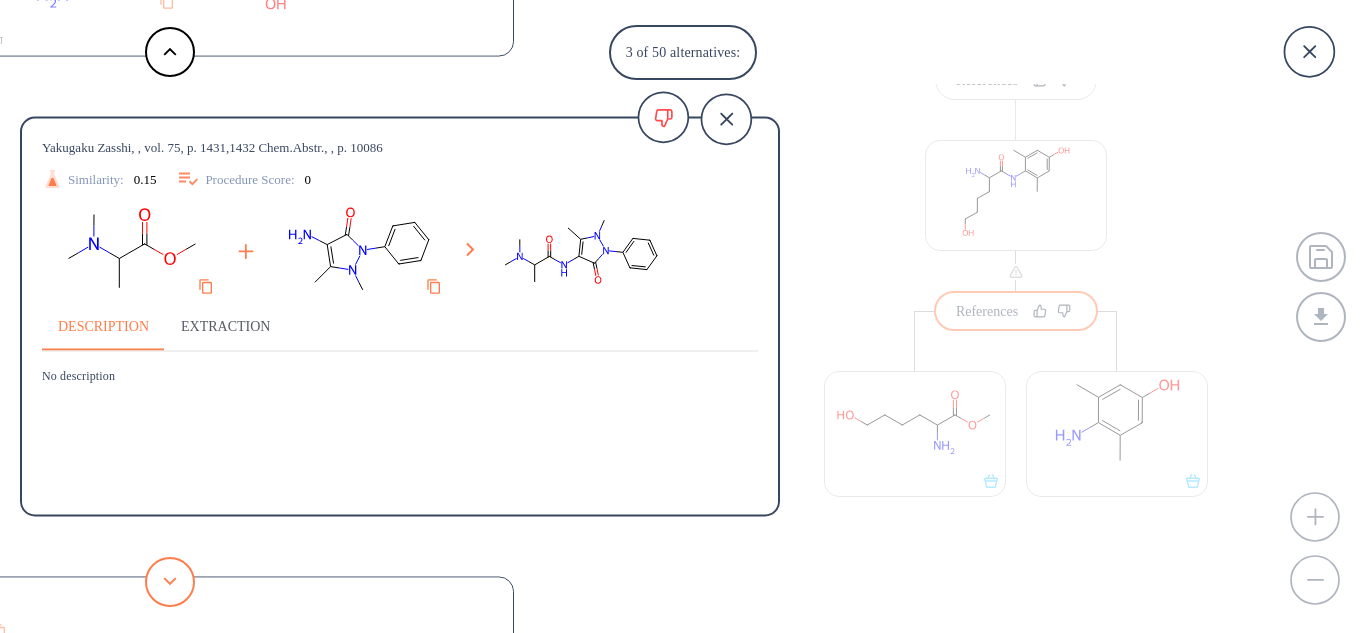 click at bounding box center (170, 581) 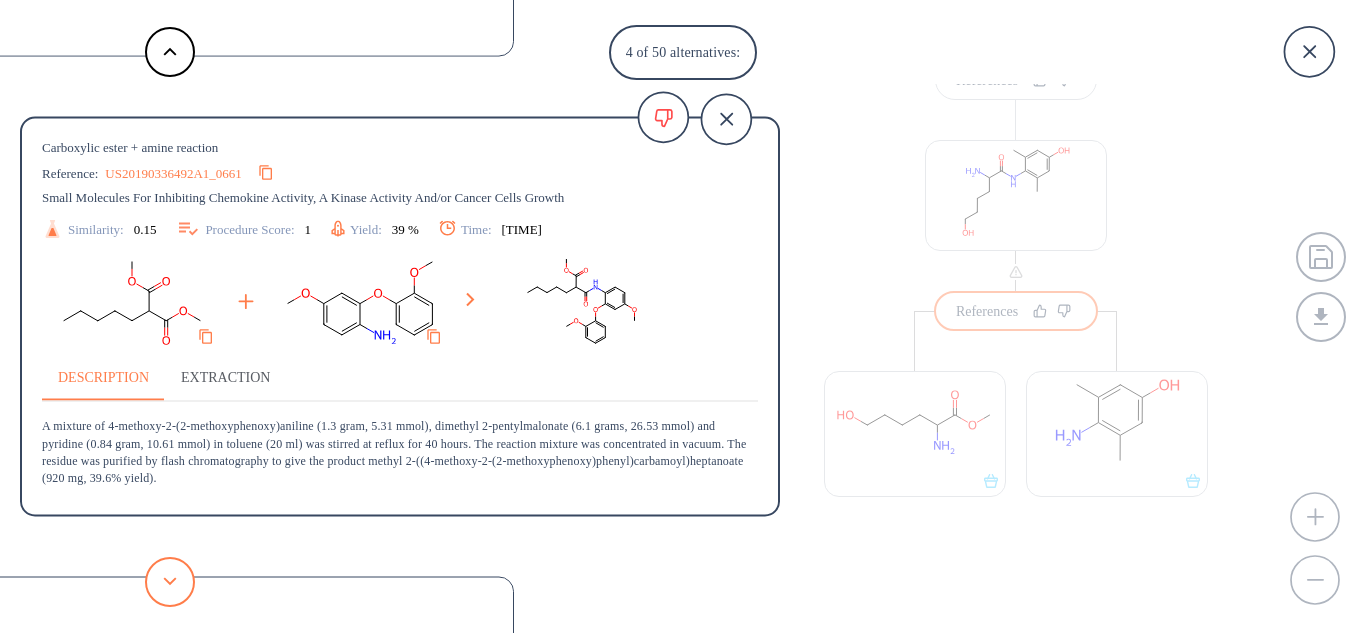 click at bounding box center [170, 581] 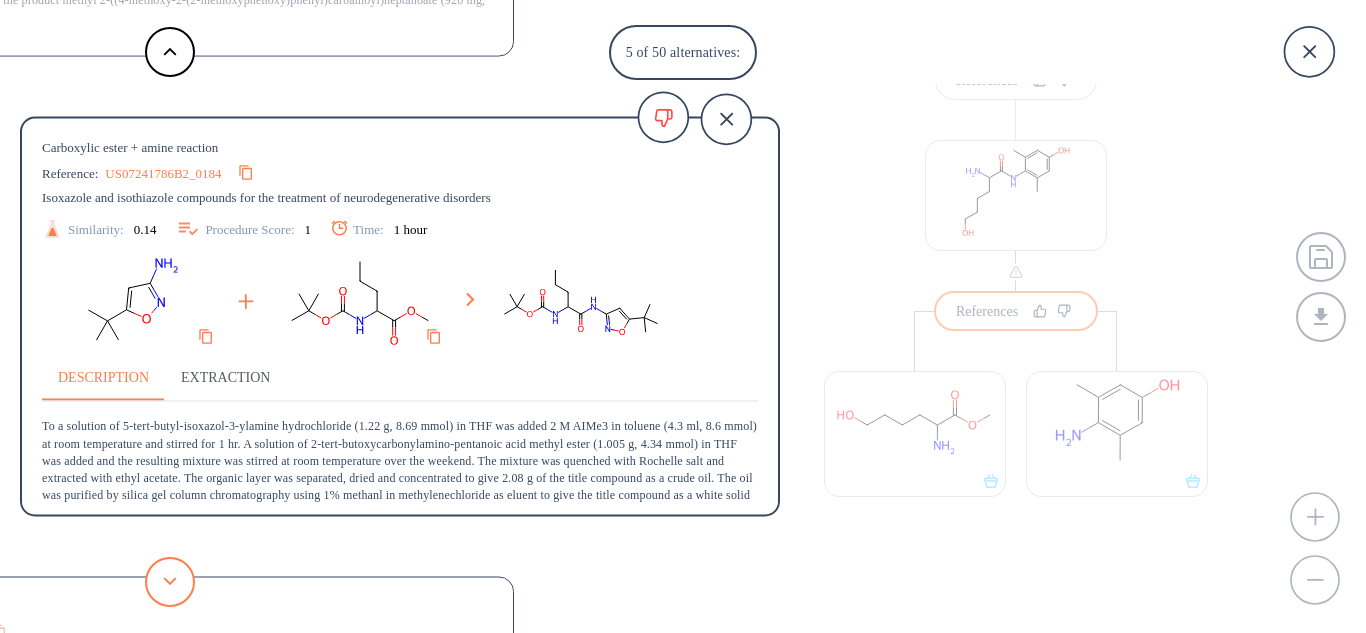 click at bounding box center (170, 581) 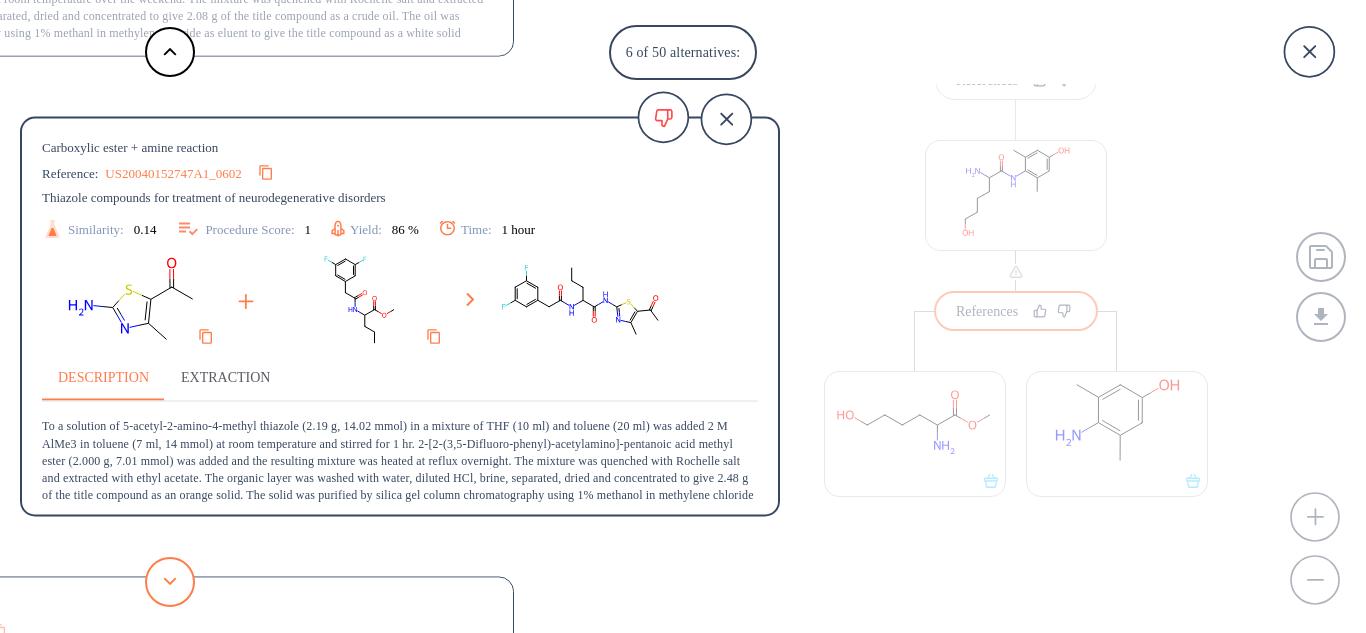 click at bounding box center [170, 581] 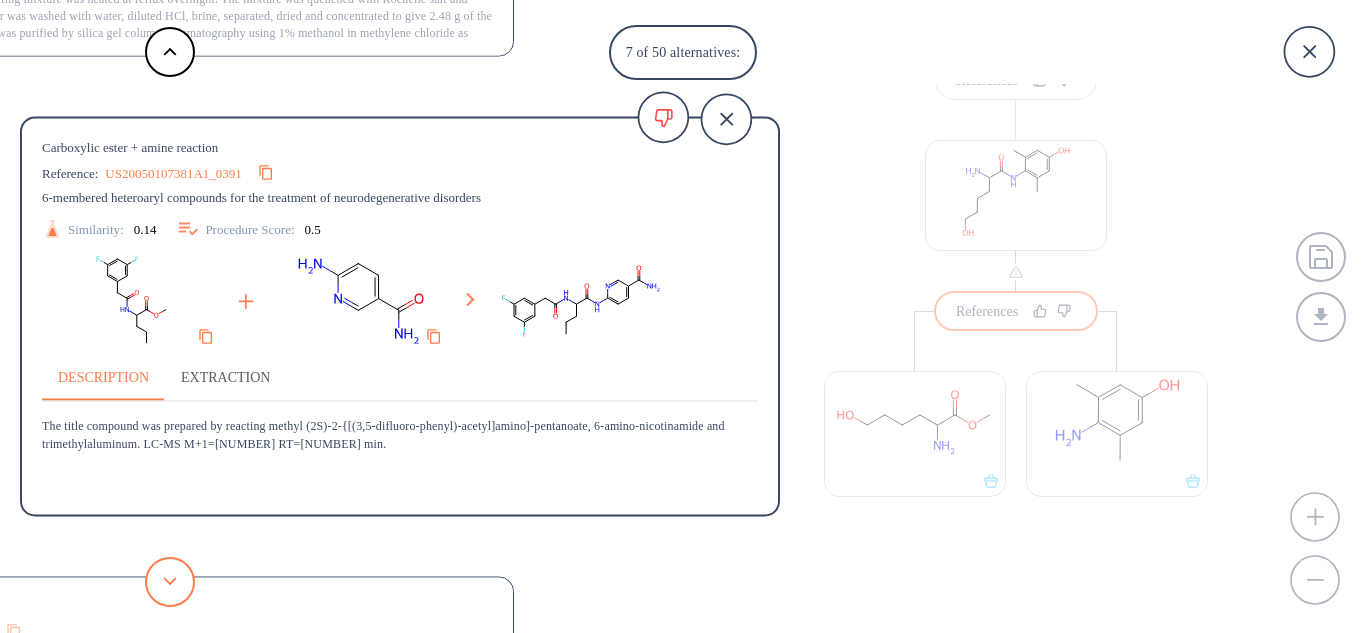 click at bounding box center [170, 581] 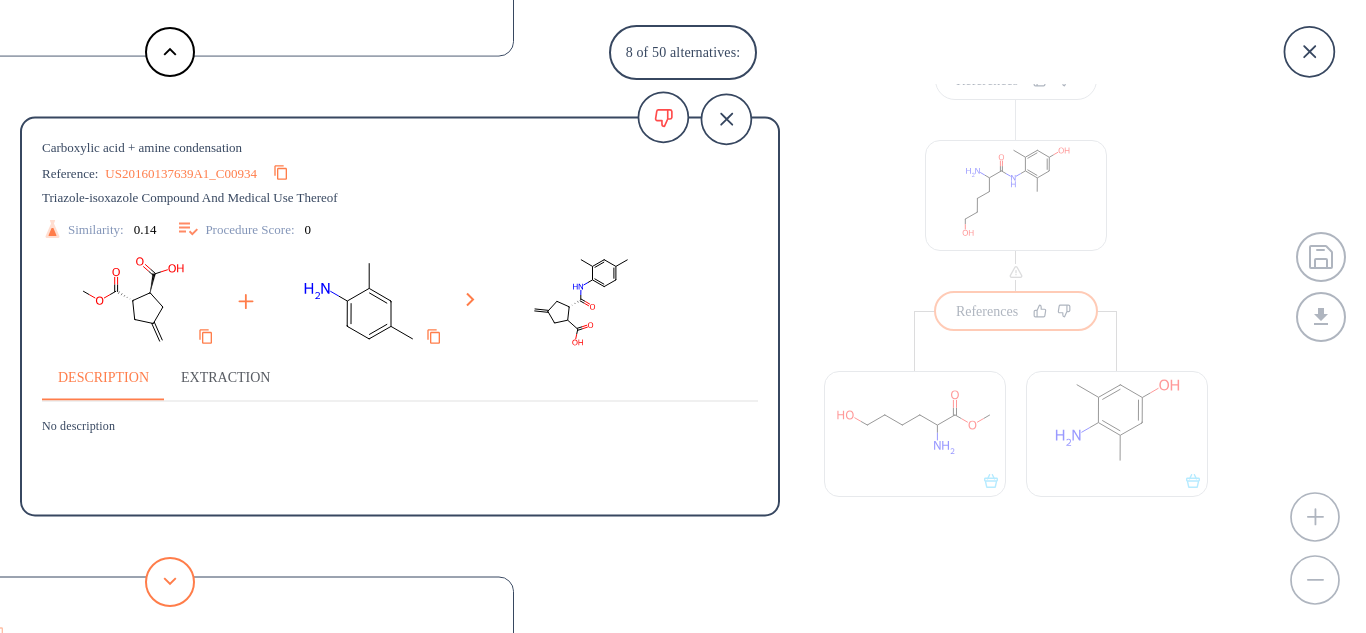 click at bounding box center [170, 581] 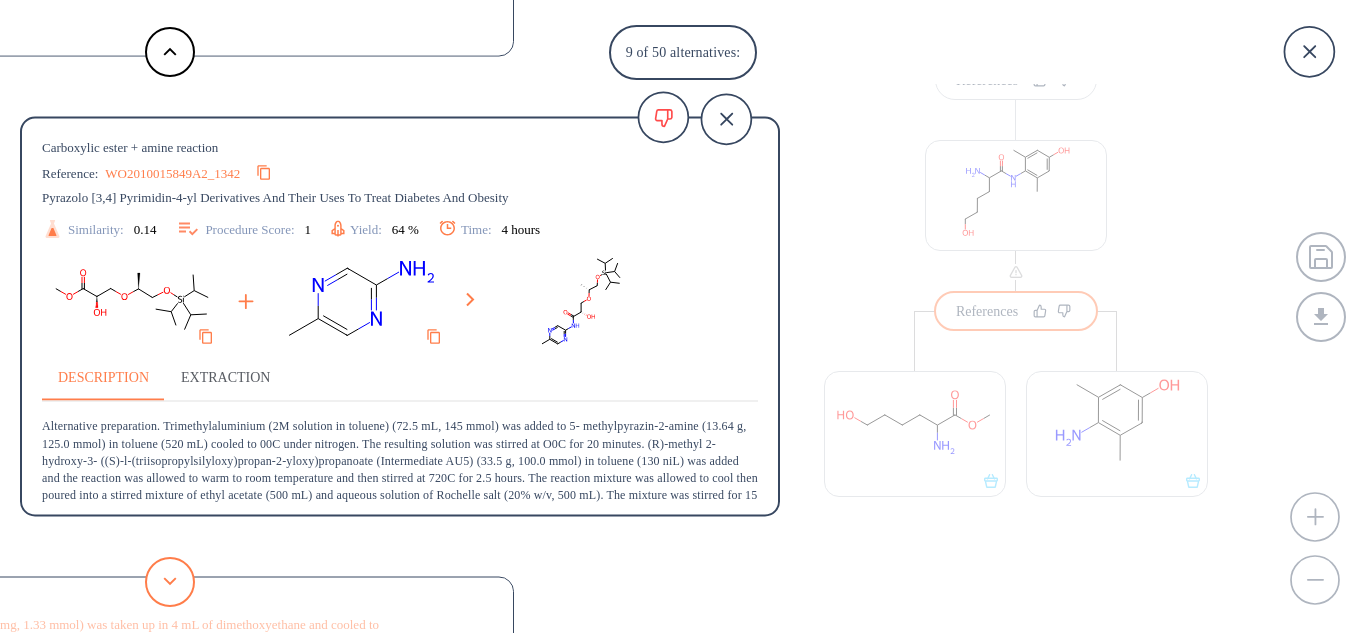 click at bounding box center [170, 581] 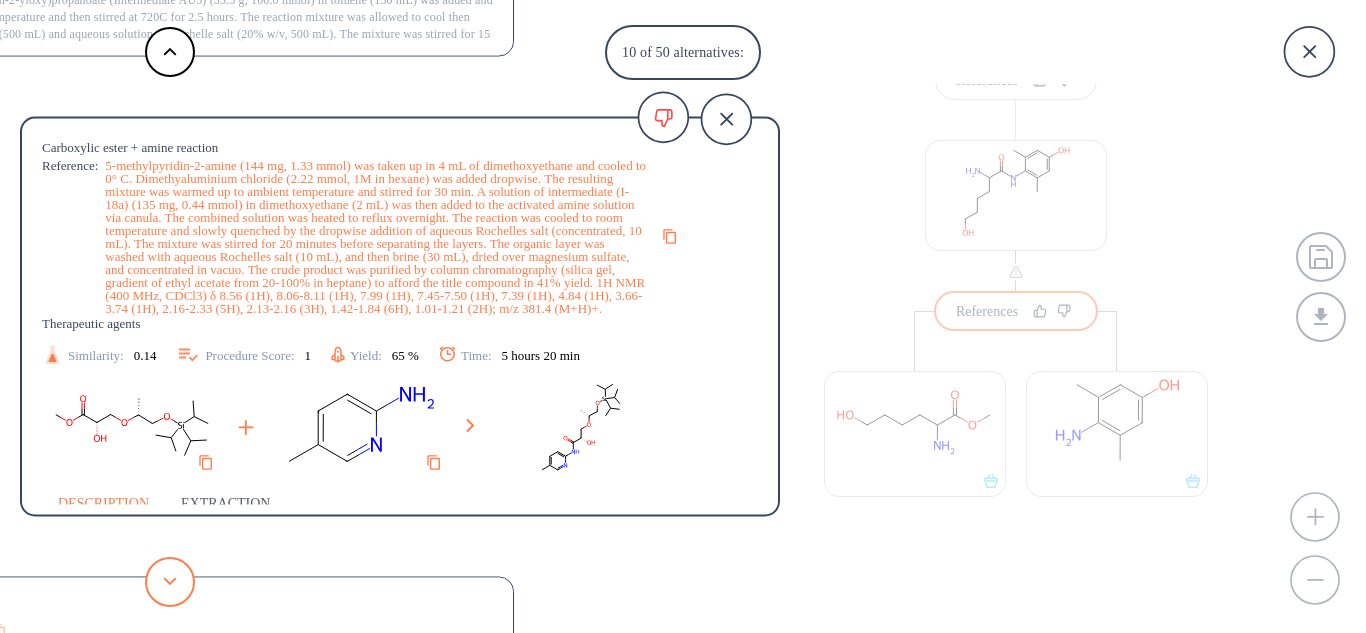 click at bounding box center [170, 581] 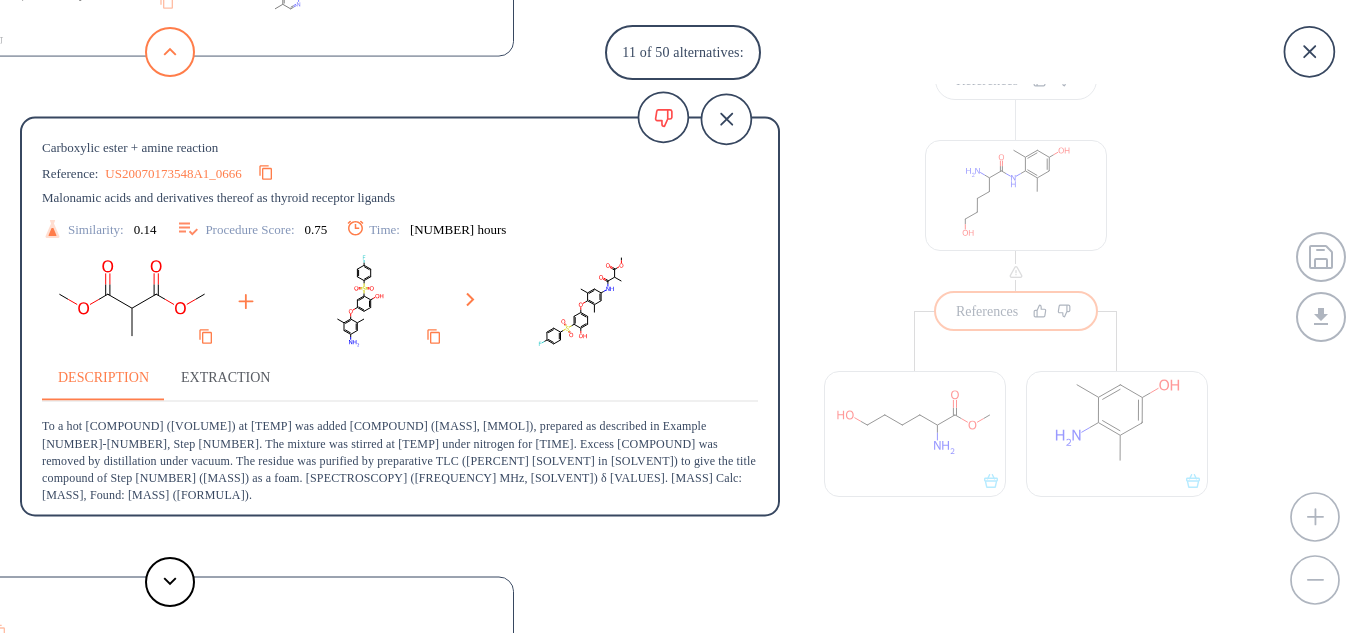 click at bounding box center [170, 52] 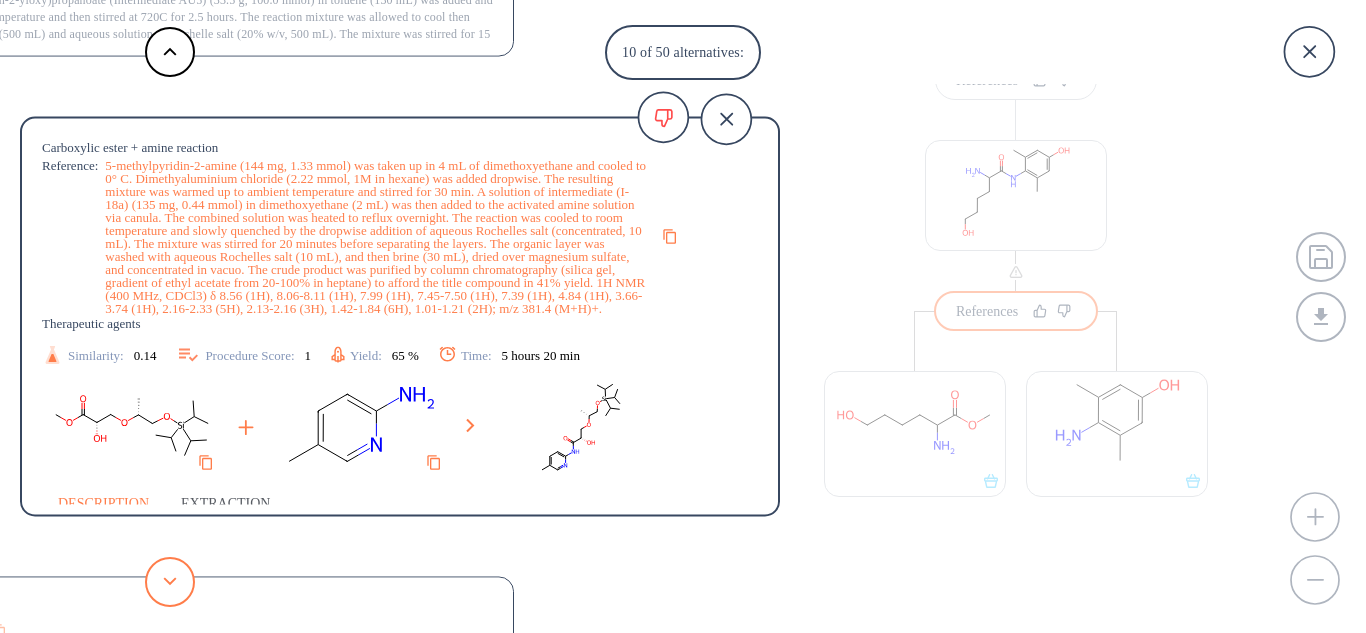click at bounding box center (170, 582) 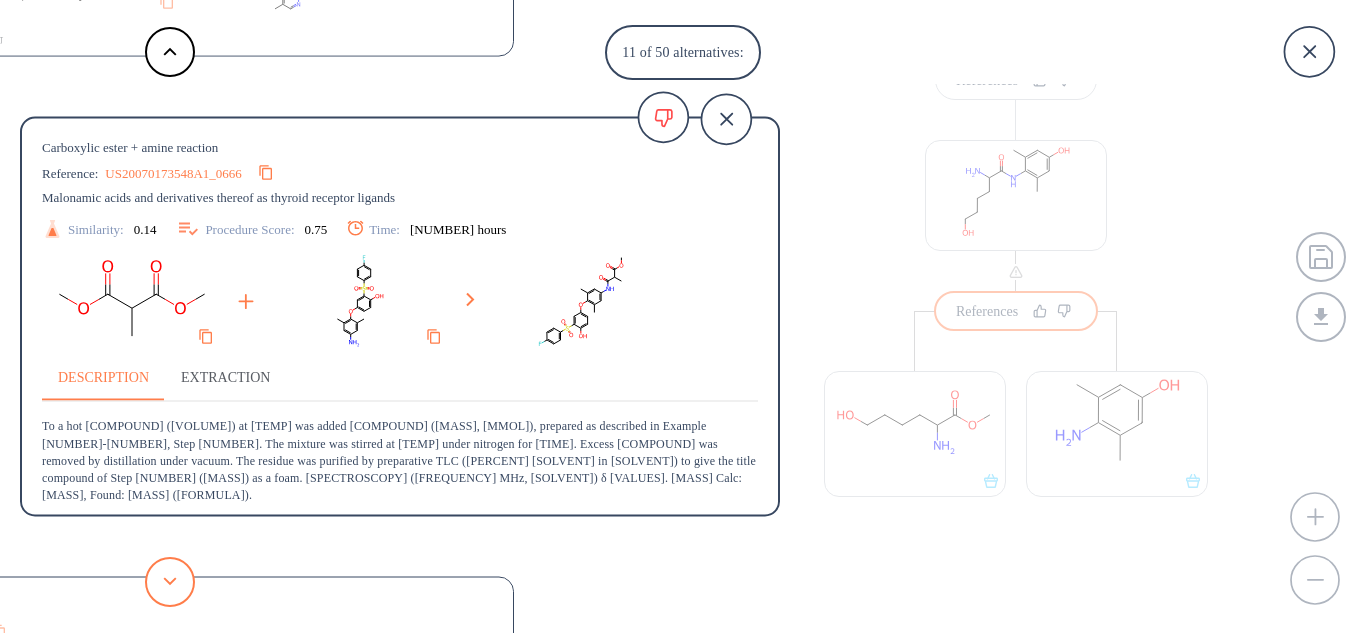 click at bounding box center (170, 582) 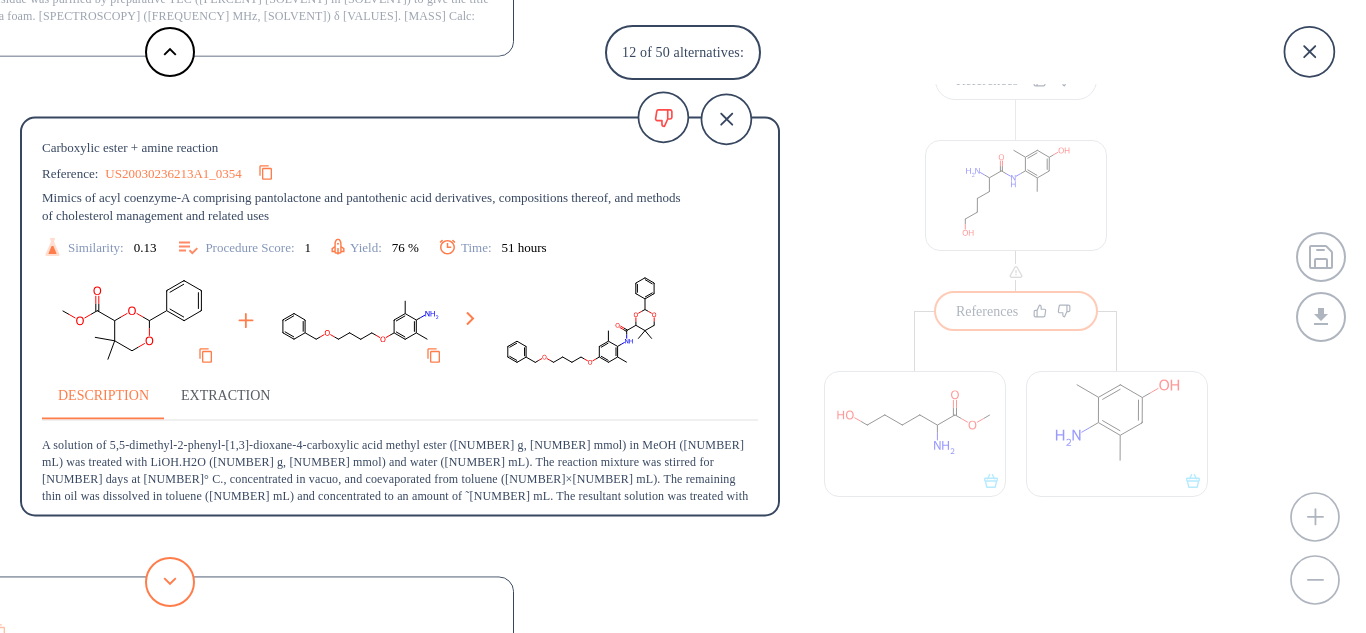 click at bounding box center (170, 582) 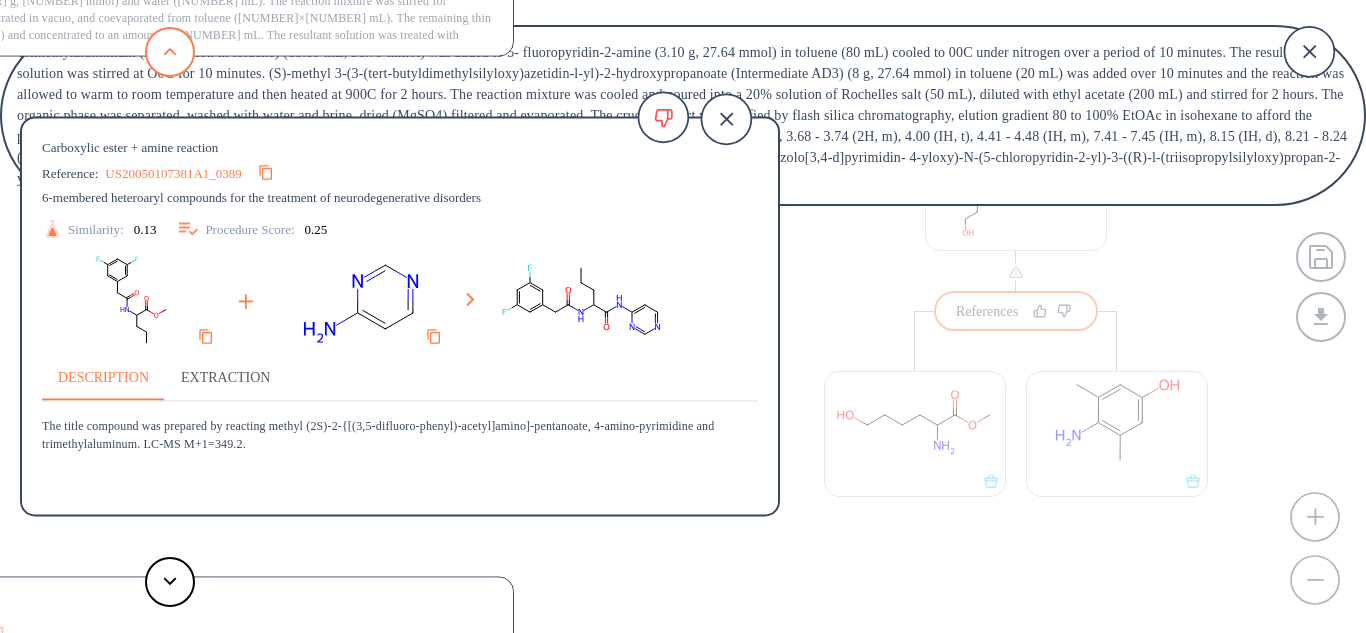 click at bounding box center (170, 52) 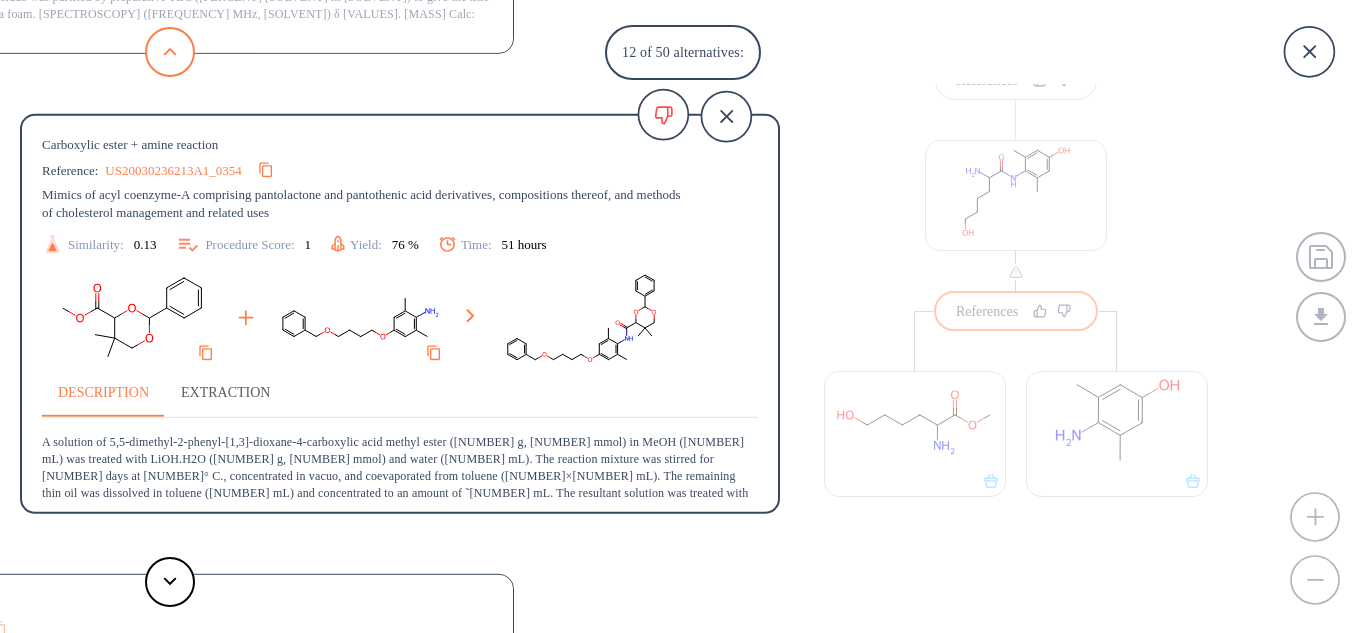 click at bounding box center (170, 52) 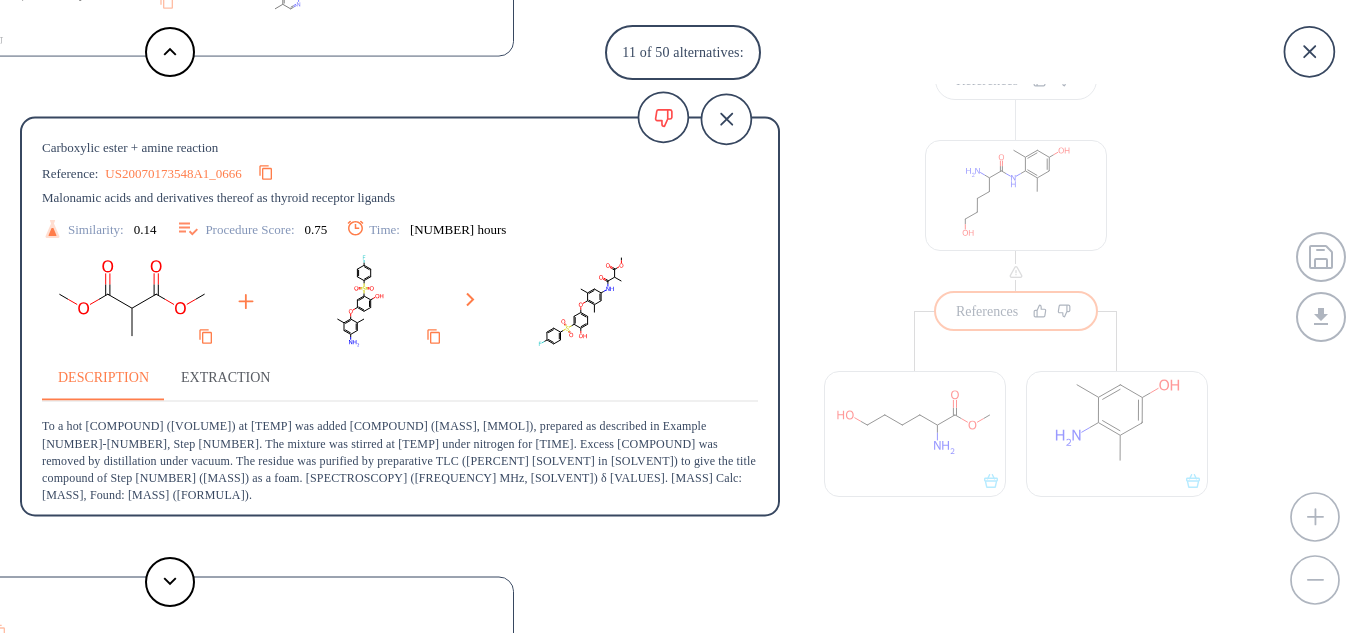 click on "US20070173548A1_0666" at bounding box center (173, 172) 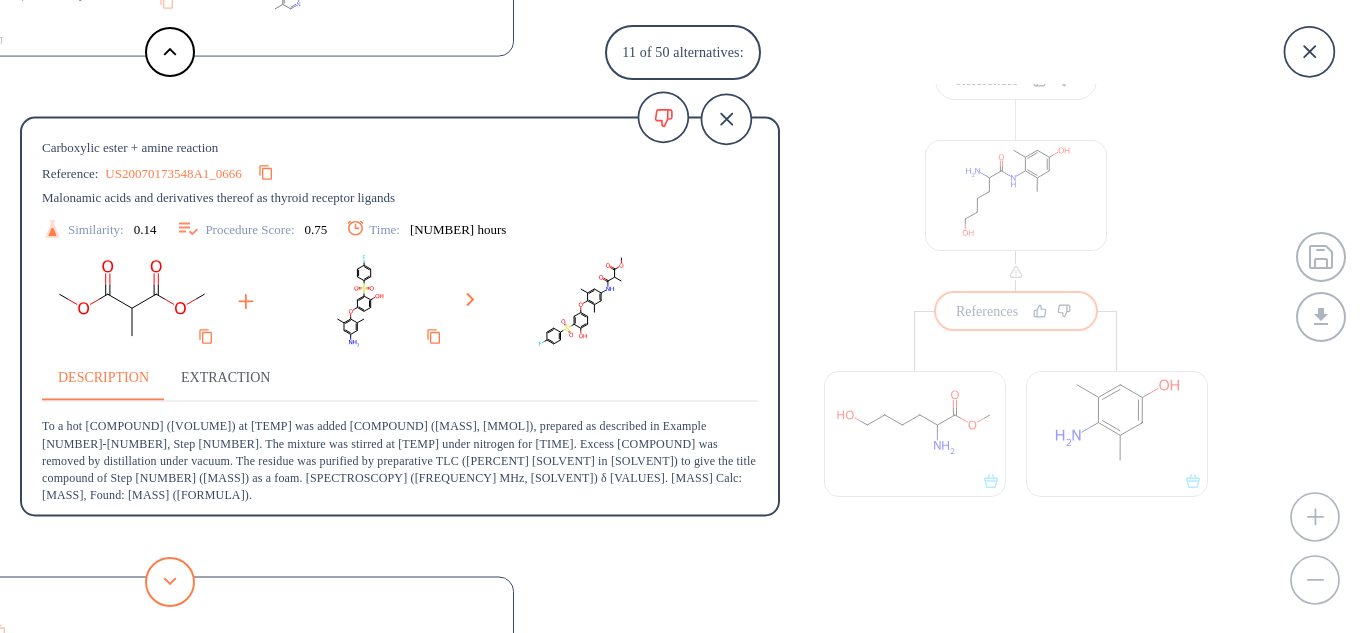click at bounding box center [170, 582] 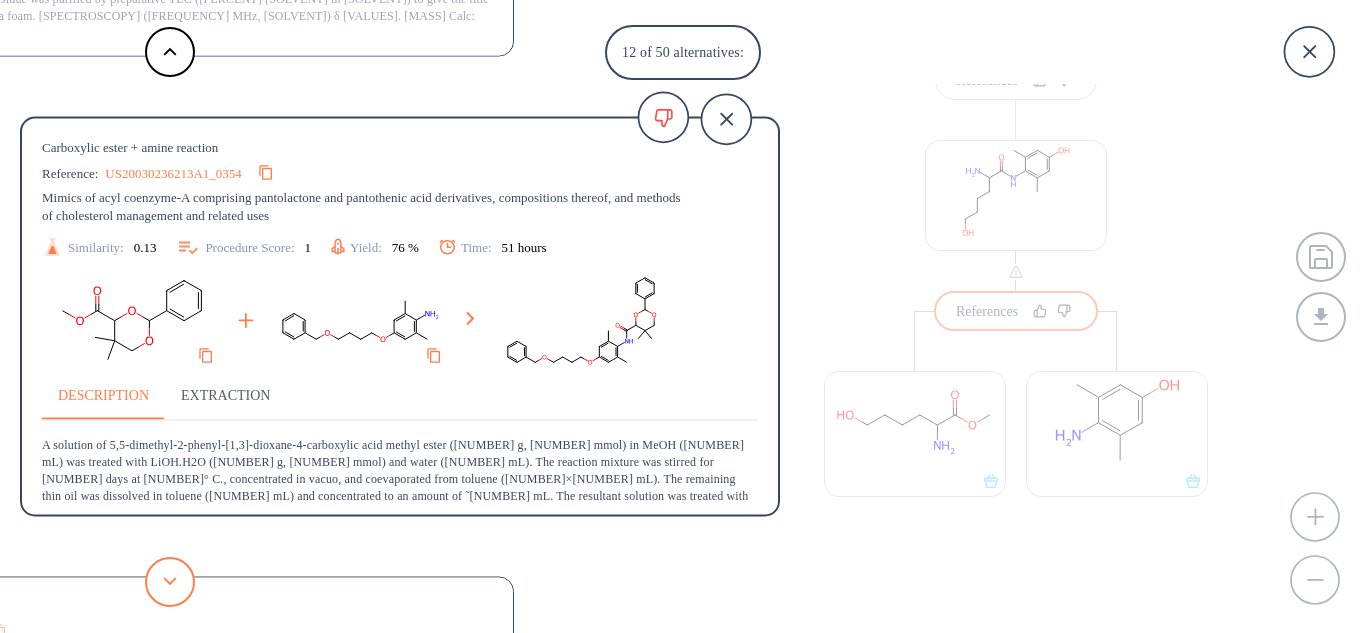 click at bounding box center (170, 582) 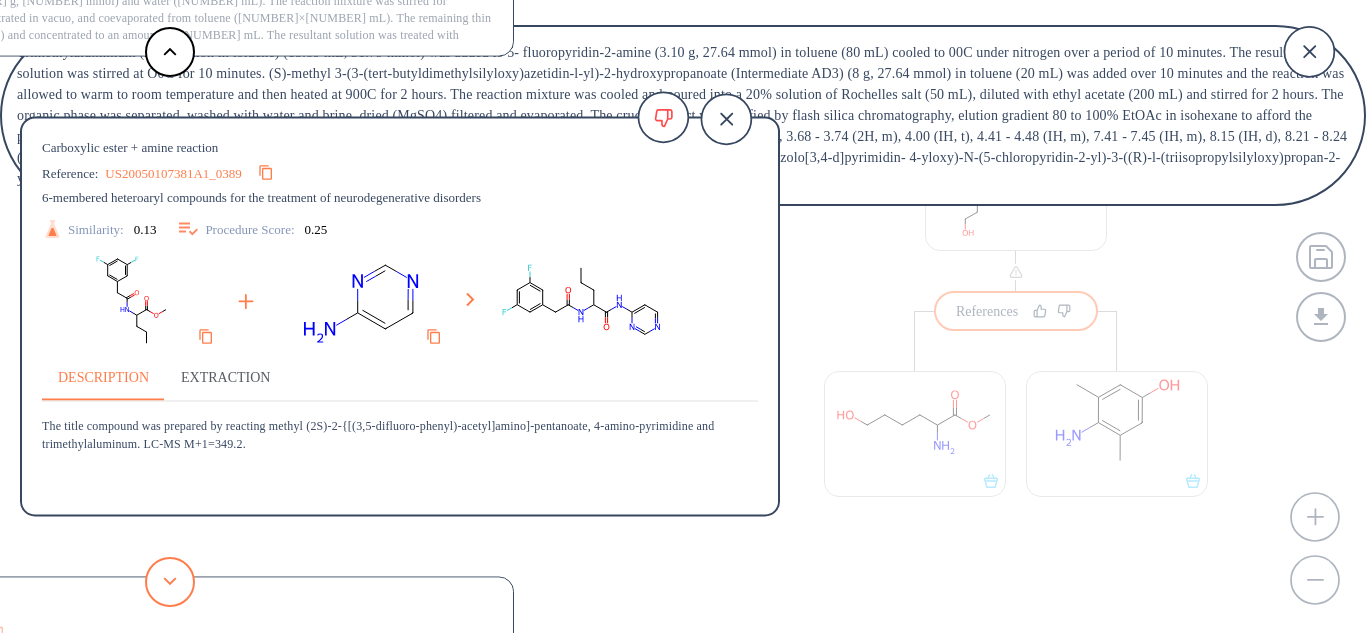 click at bounding box center [170, 582] 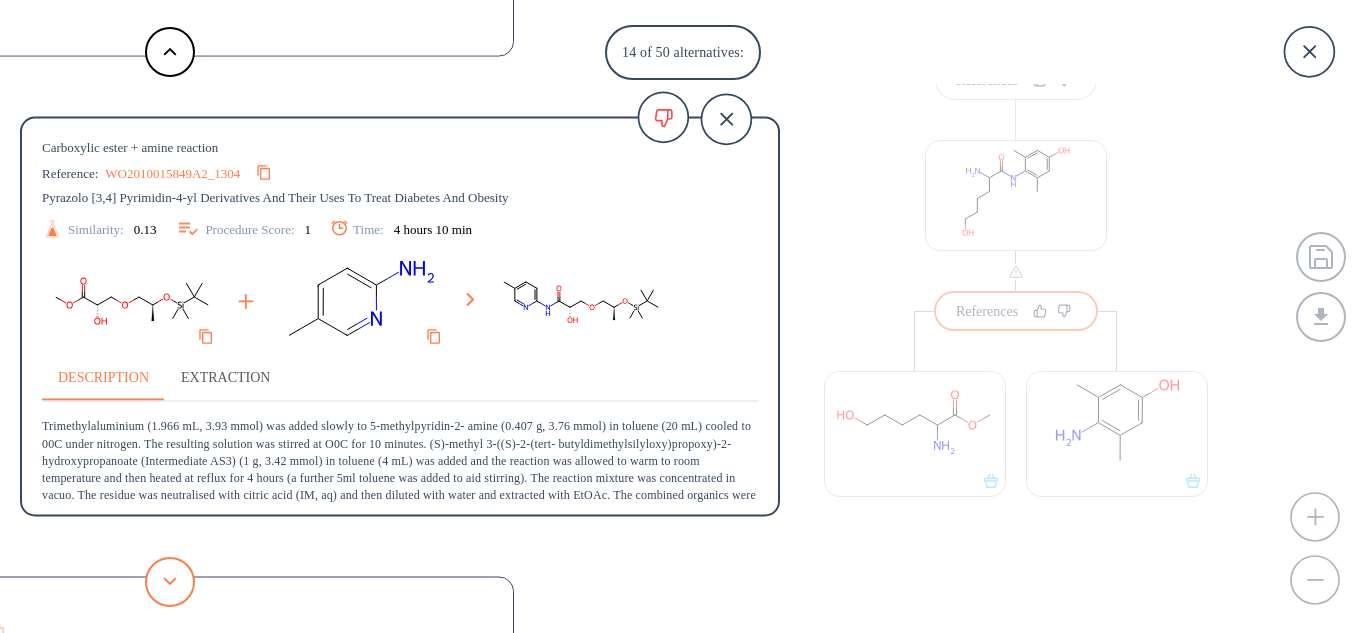 click at bounding box center (170, 582) 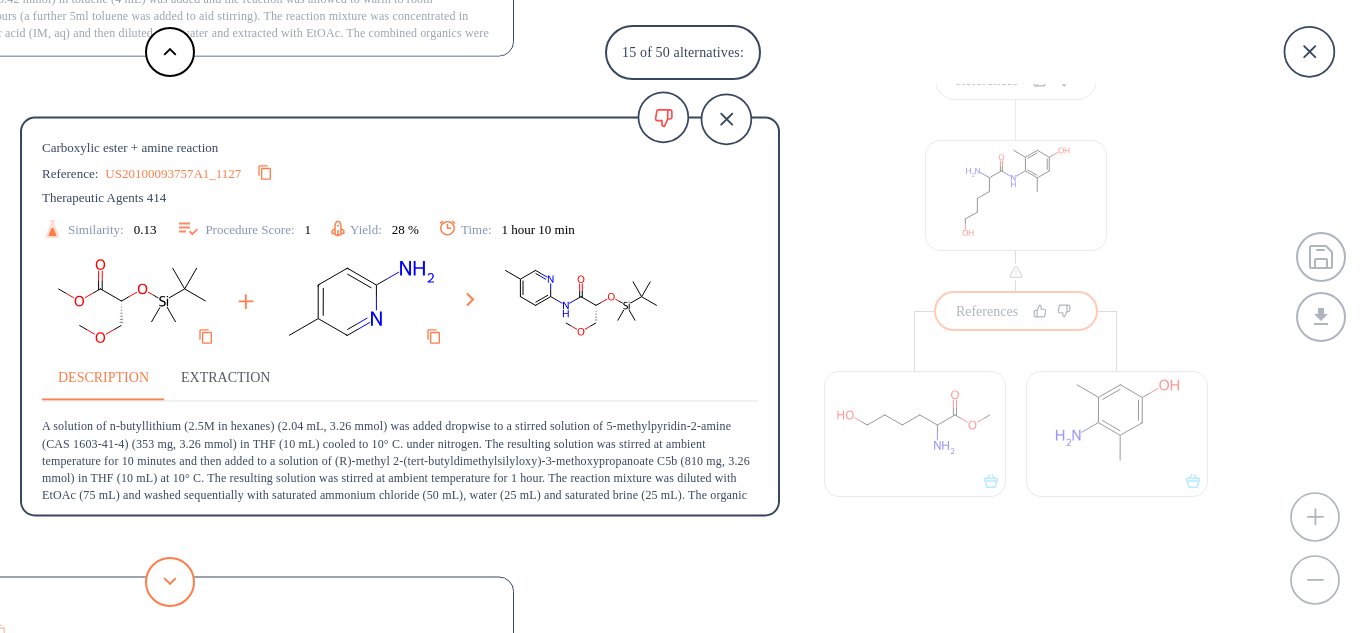 click at bounding box center [170, 582] 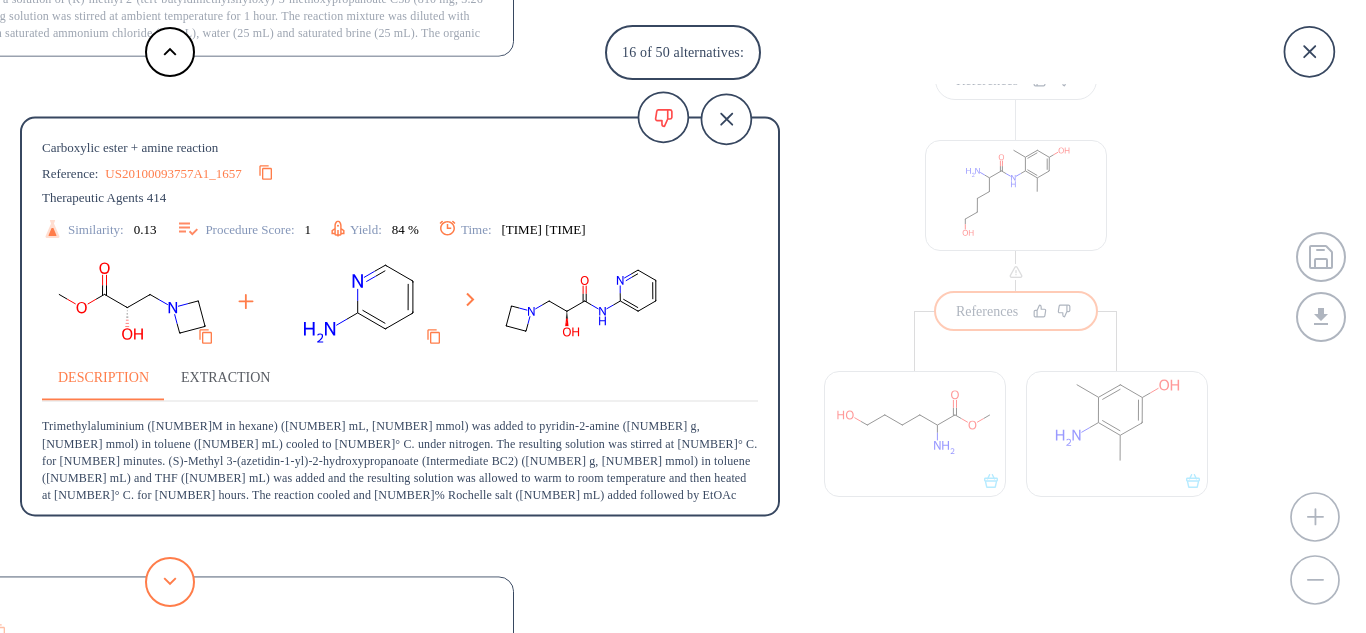 click at bounding box center (170, 582) 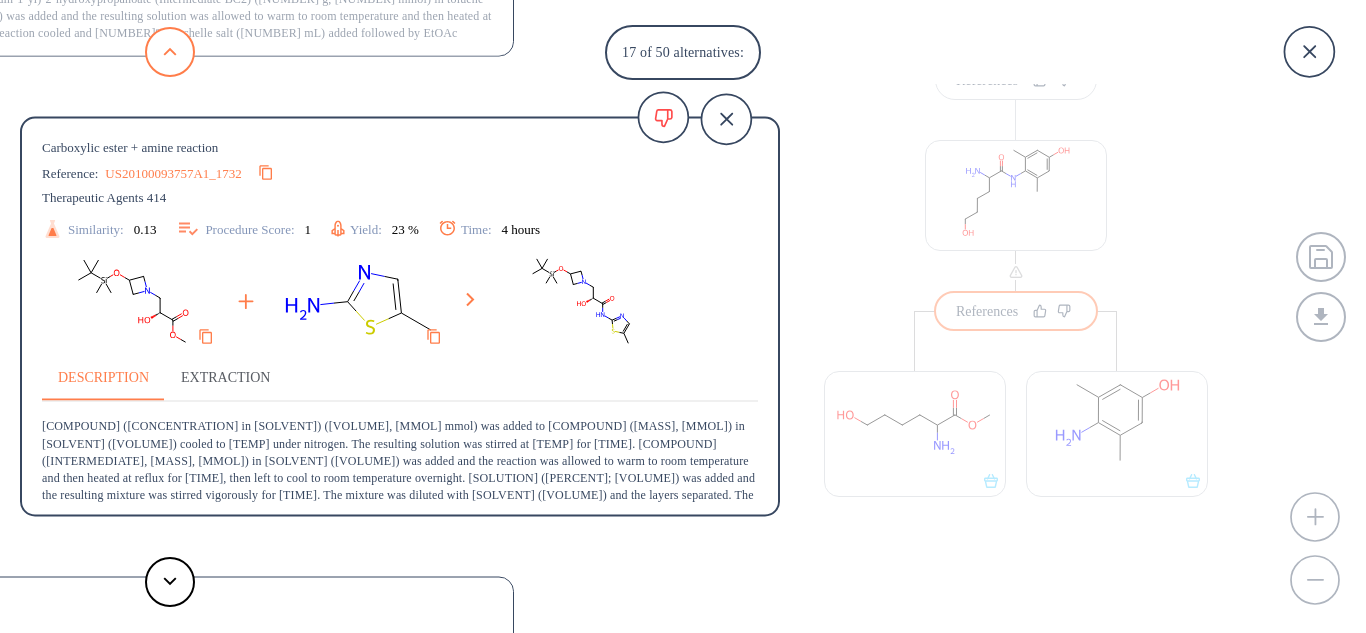 click at bounding box center (170, 52) 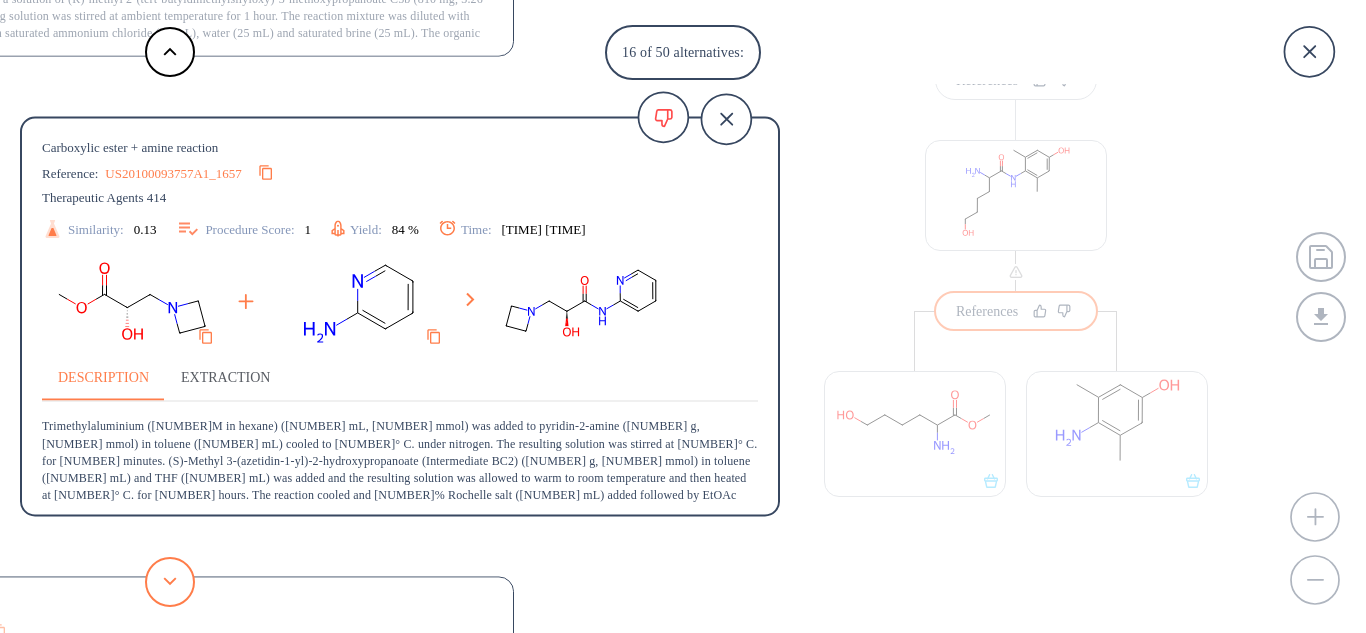 click at bounding box center (170, 582) 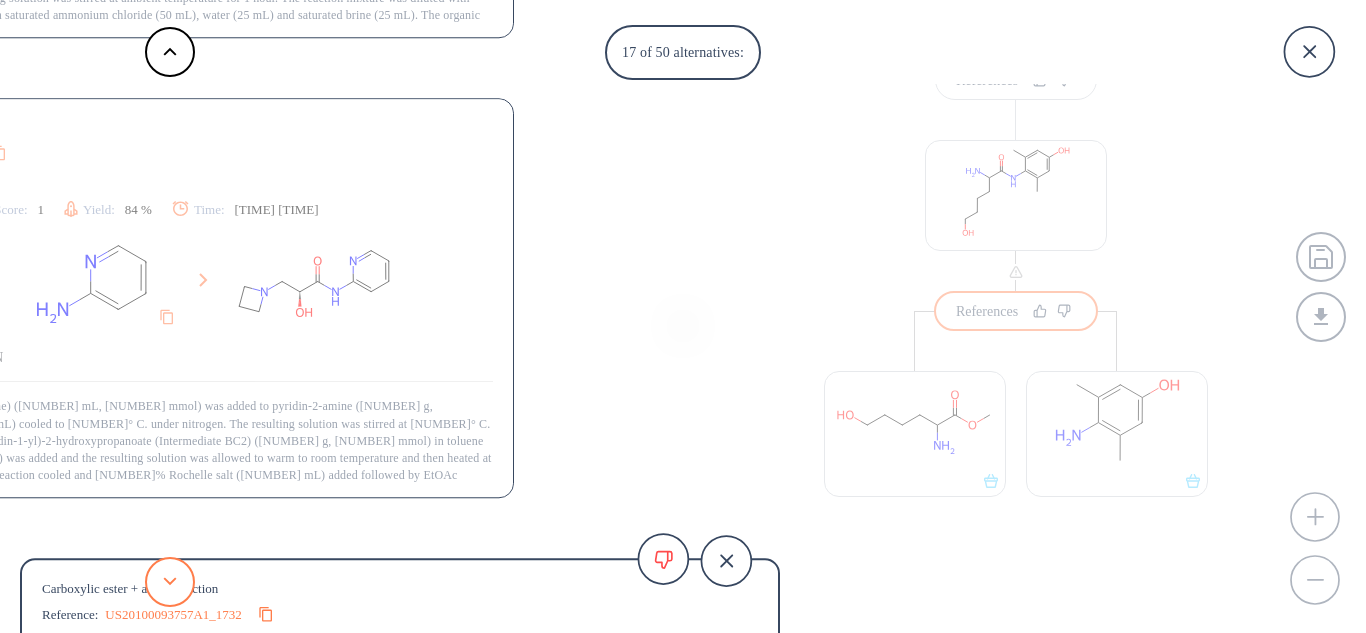 click at bounding box center [170, 582] 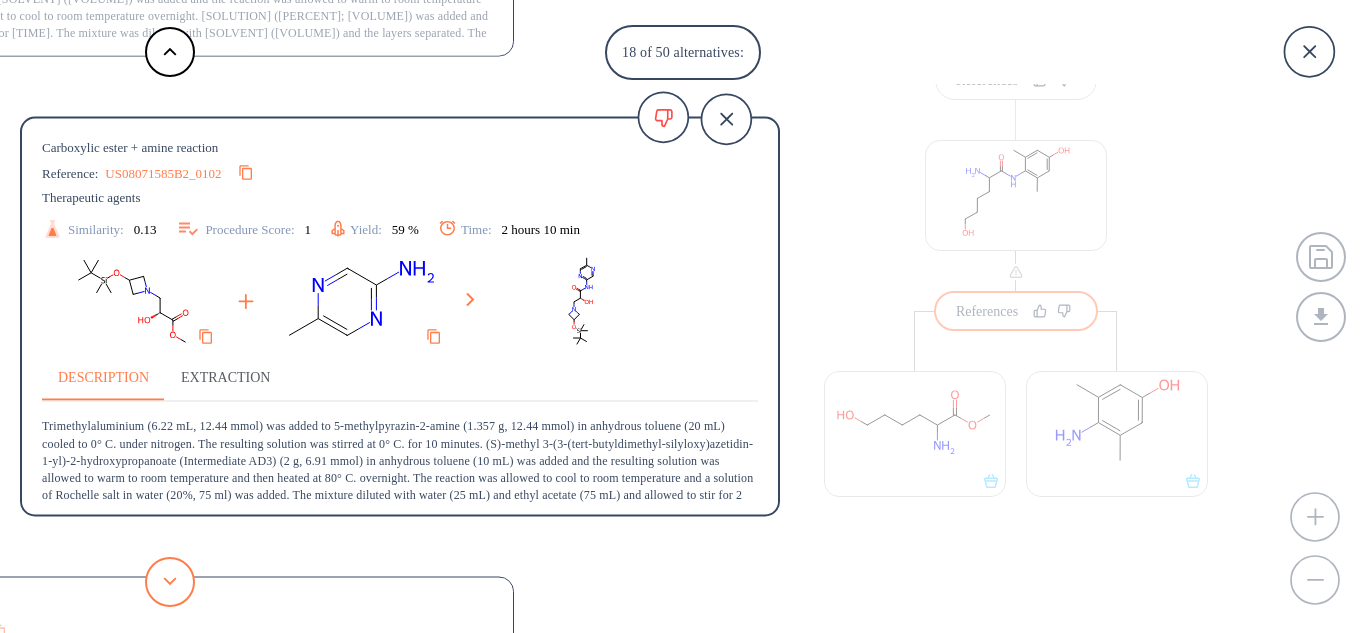 click at bounding box center (170, 582) 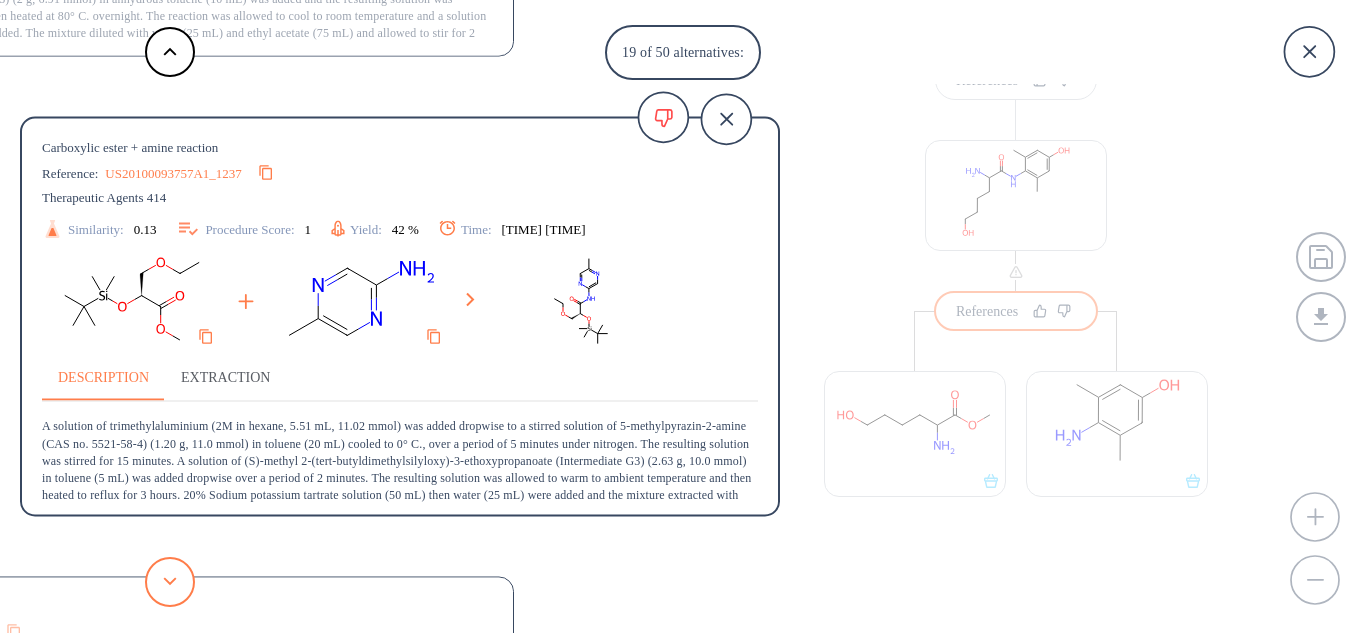 click at bounding box center (170, 582) 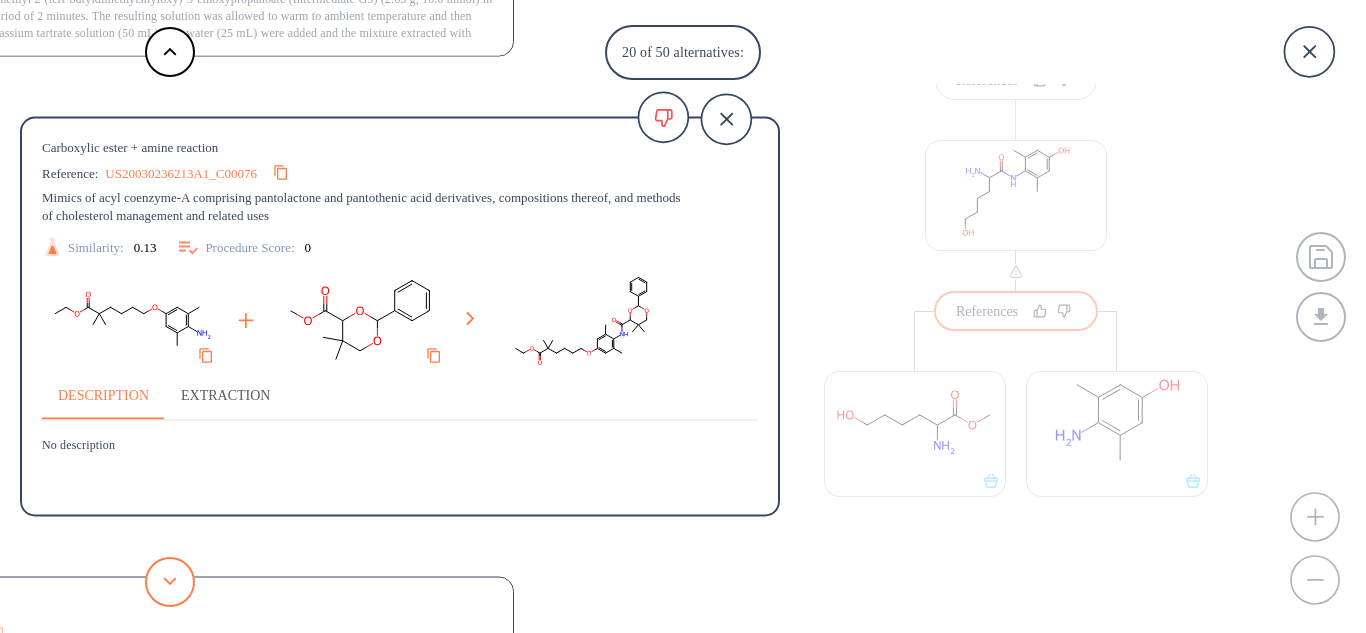 click at bounding box center (170, 582) 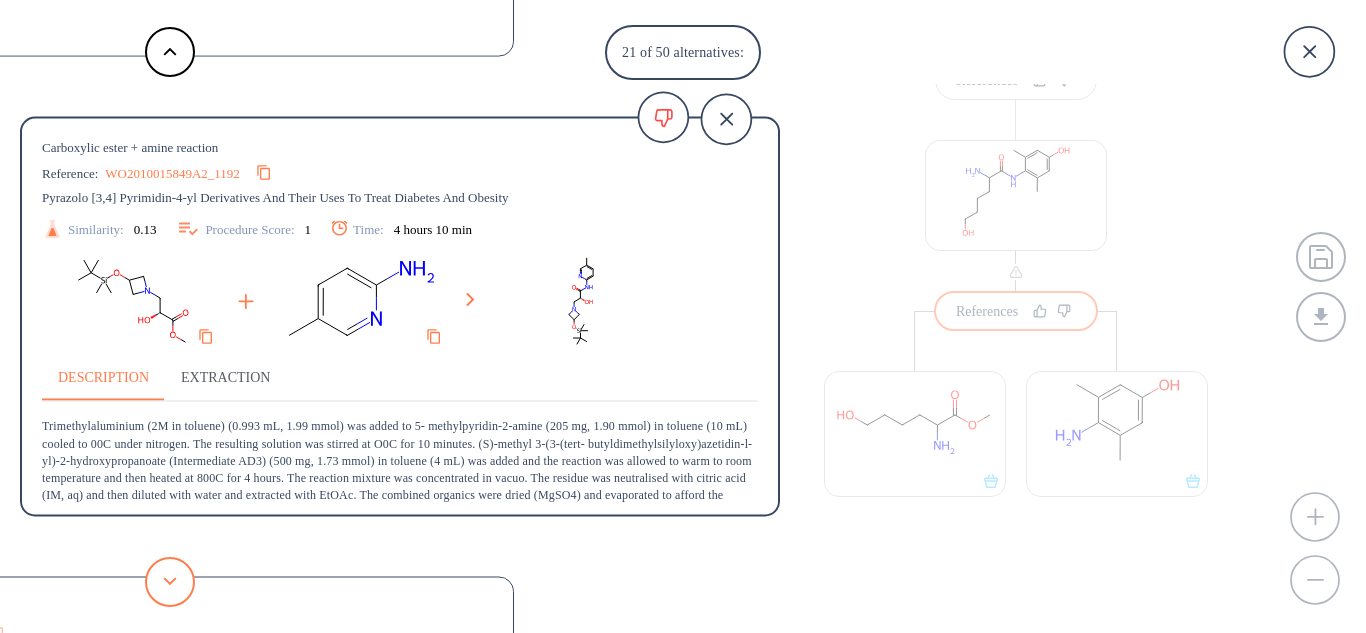click at bounding box center [170, 582] 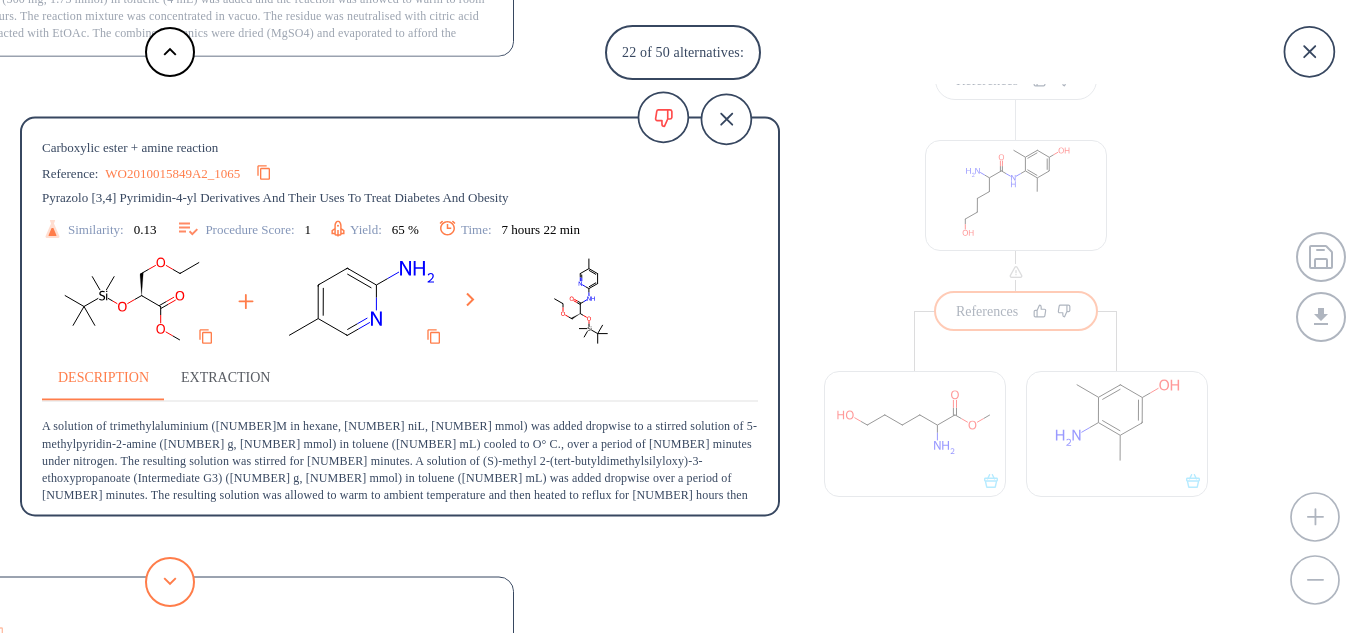 click at bounding box center [170, 582] 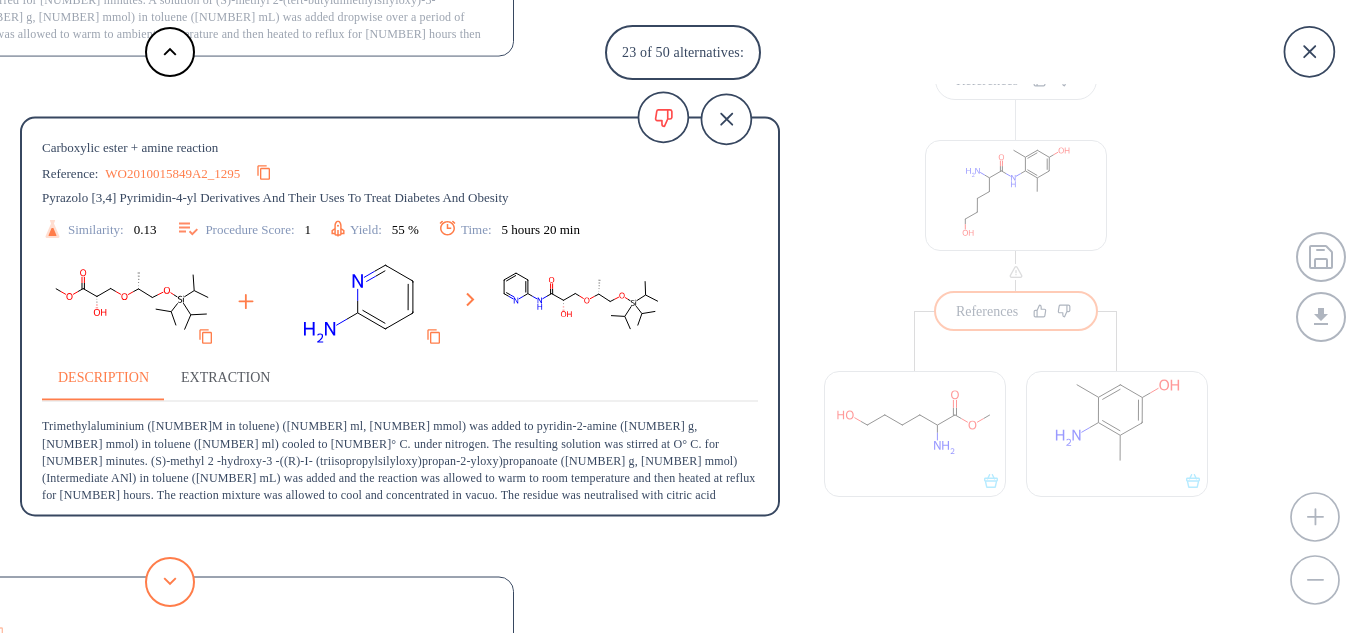 click at bounding box center [170, 582] 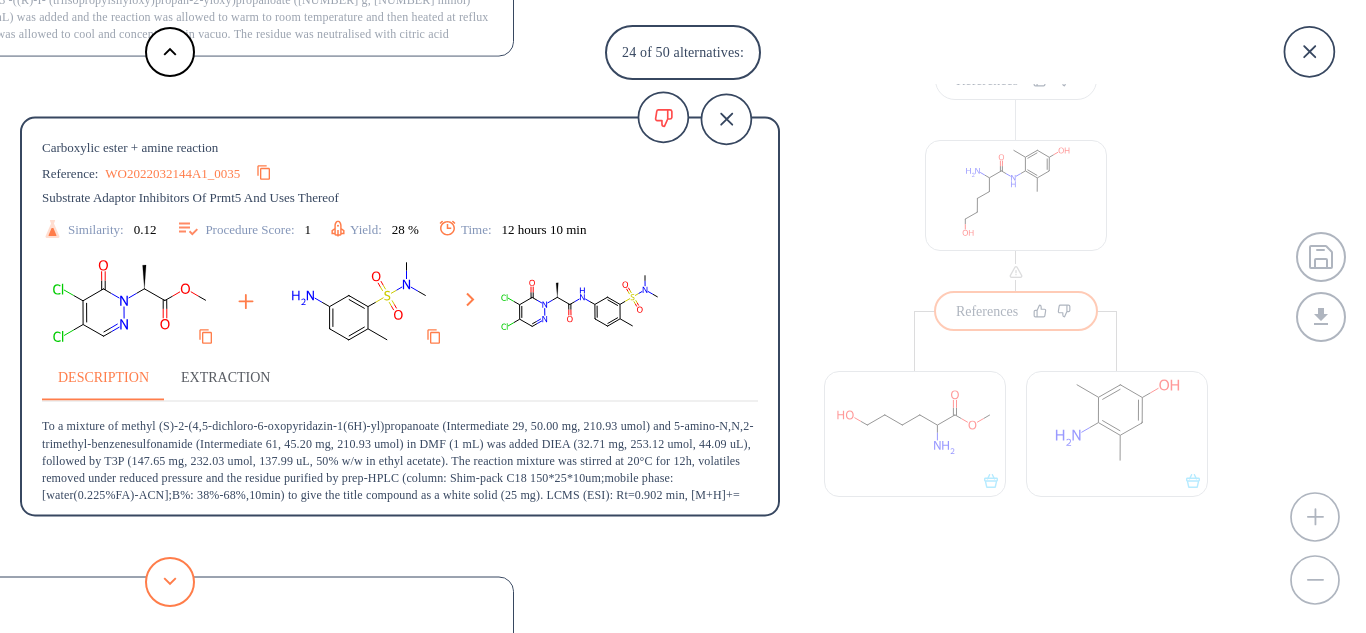 click at bounding box center [170, 582] 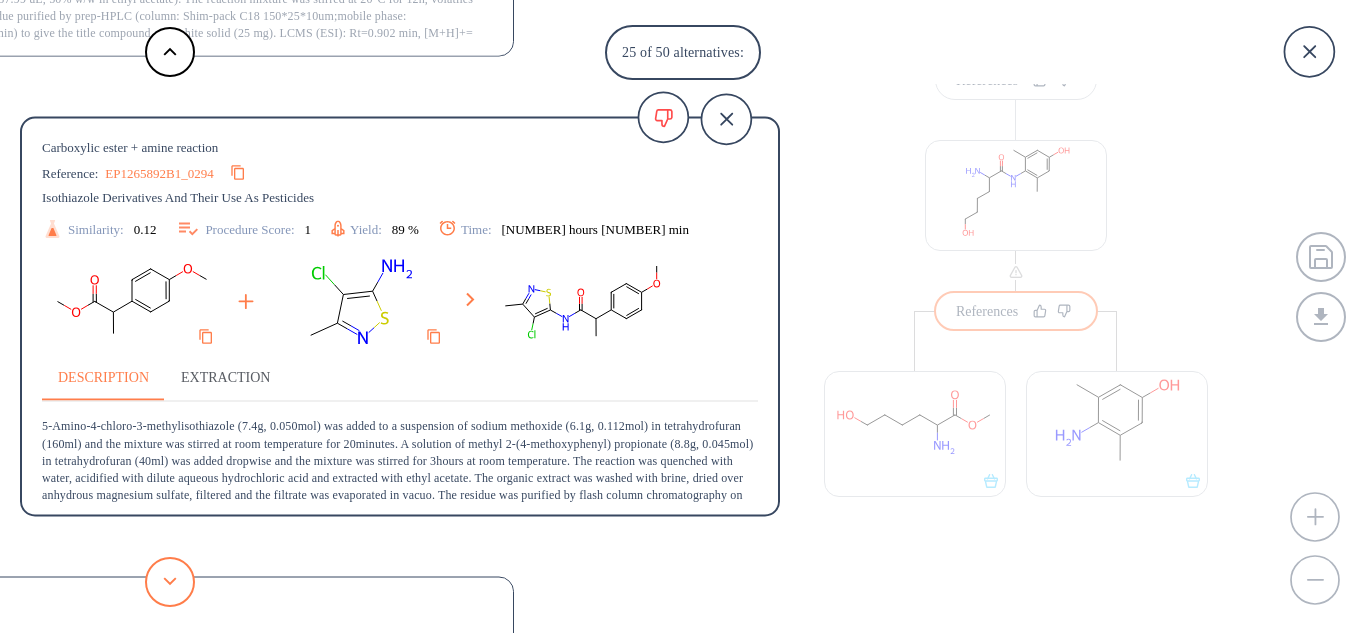 click at bounding box center [170, 582] 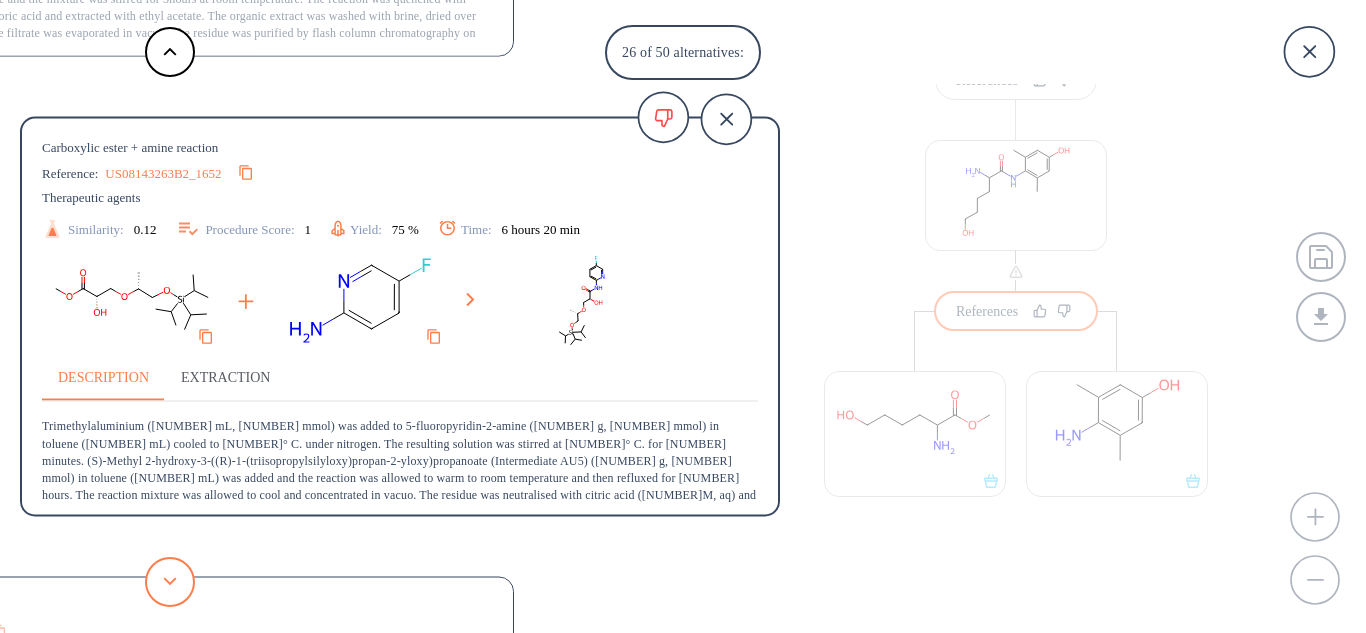 click at bounding box center (170, 582) 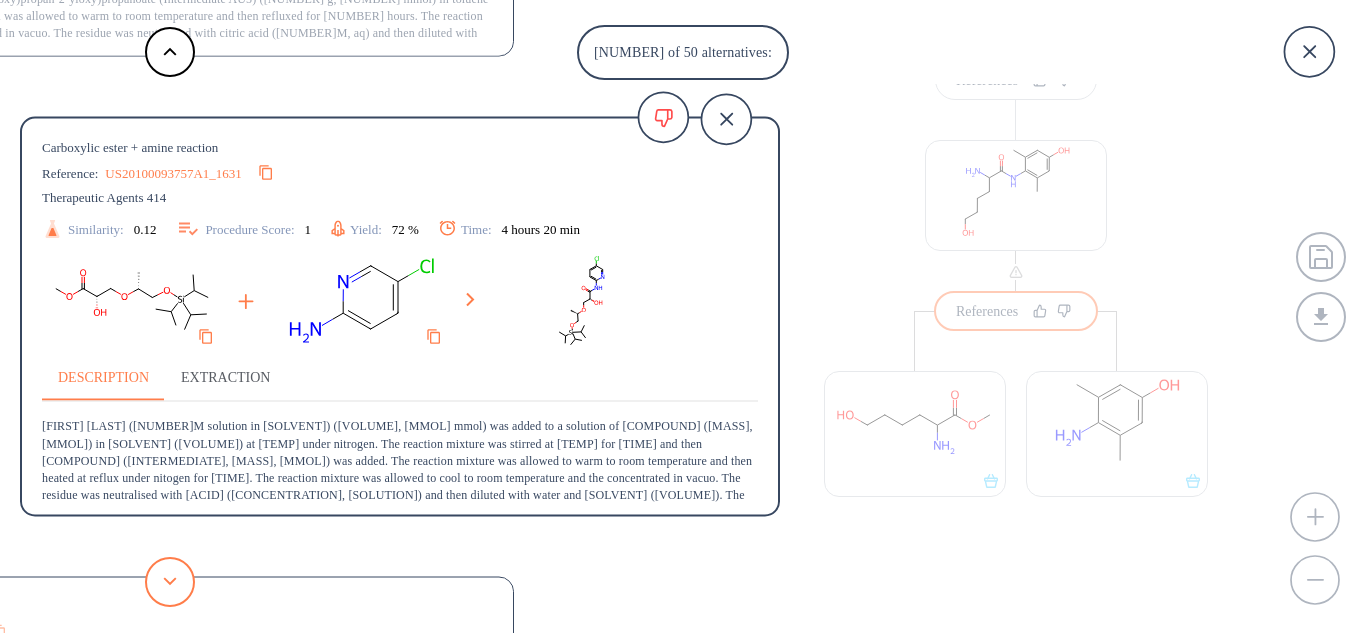 click at bounding box center [170, 582] 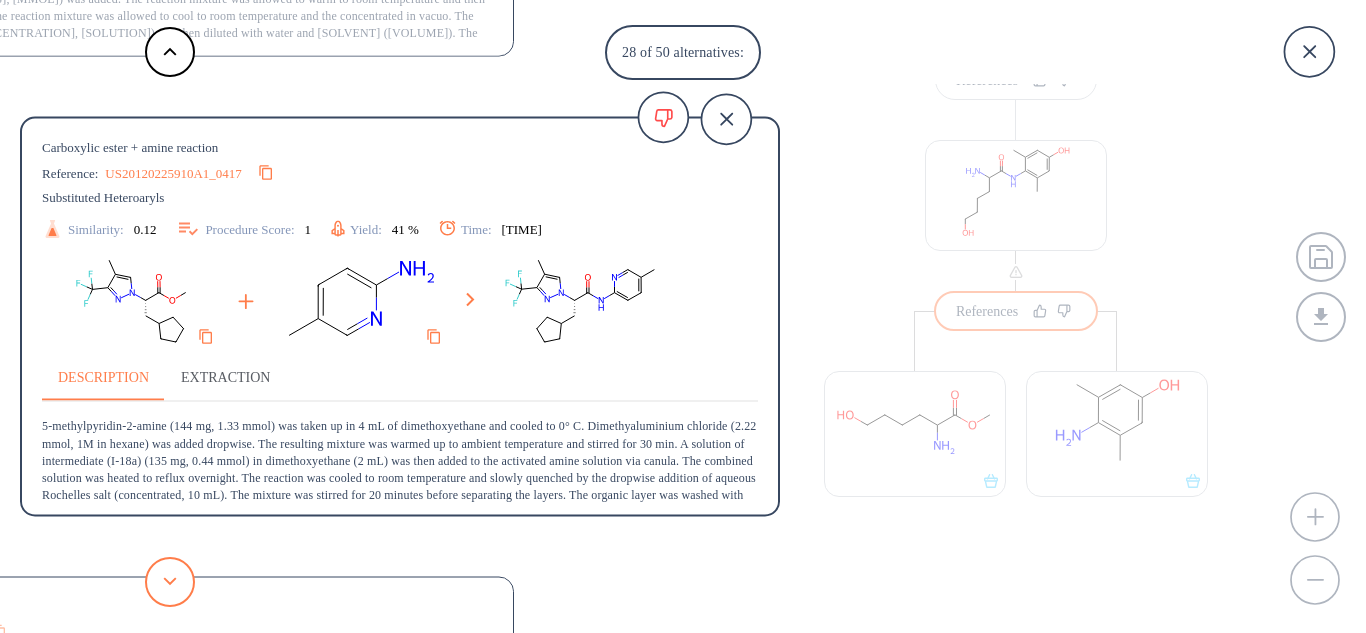 click at bounding box center [170, 582] 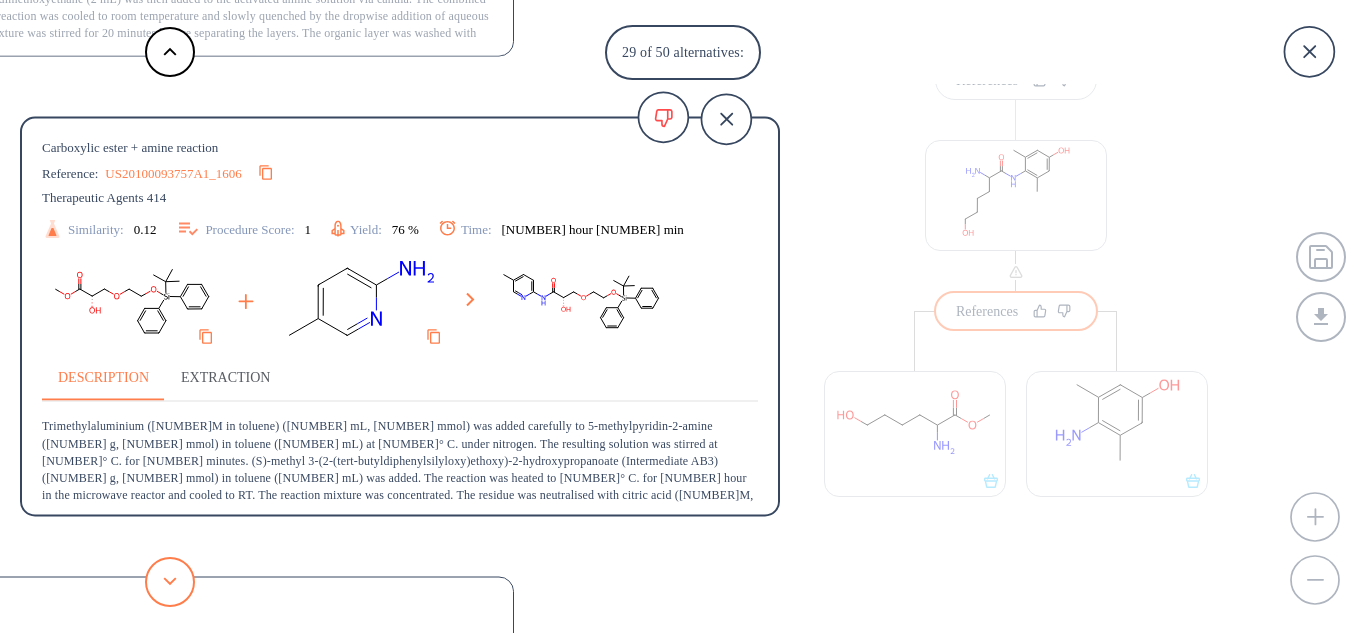 click at bounding box center (170, 582) 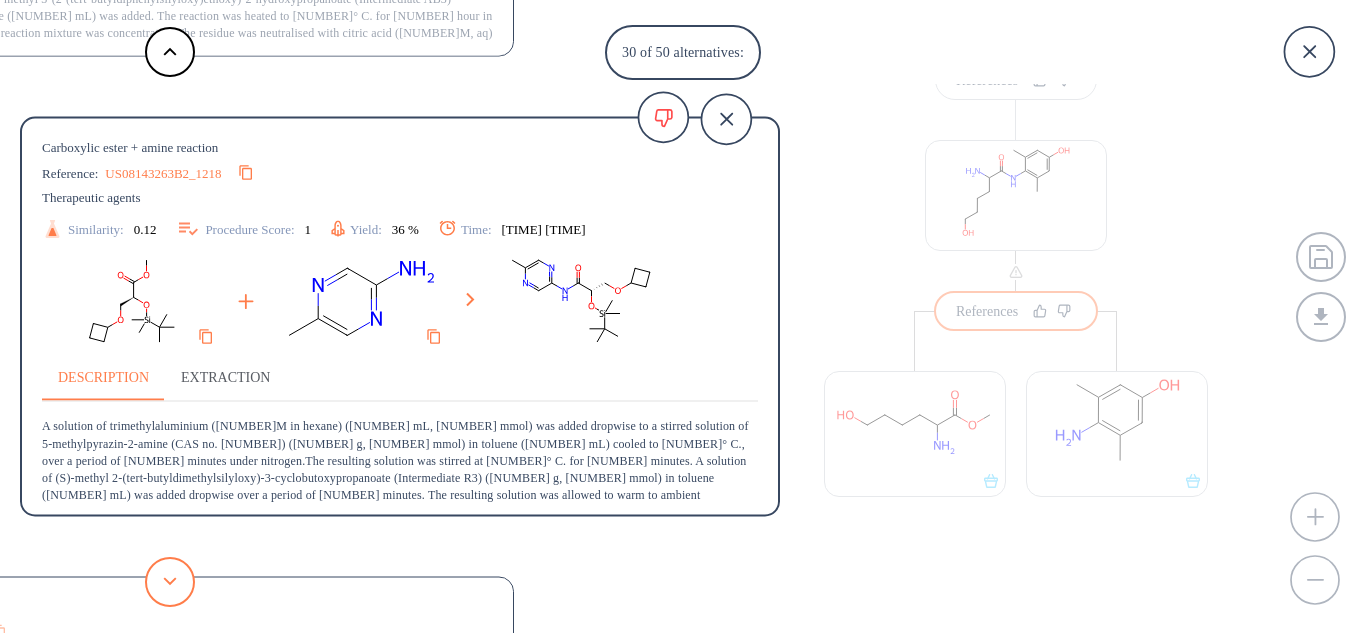 click at bounding box center (170, 582) 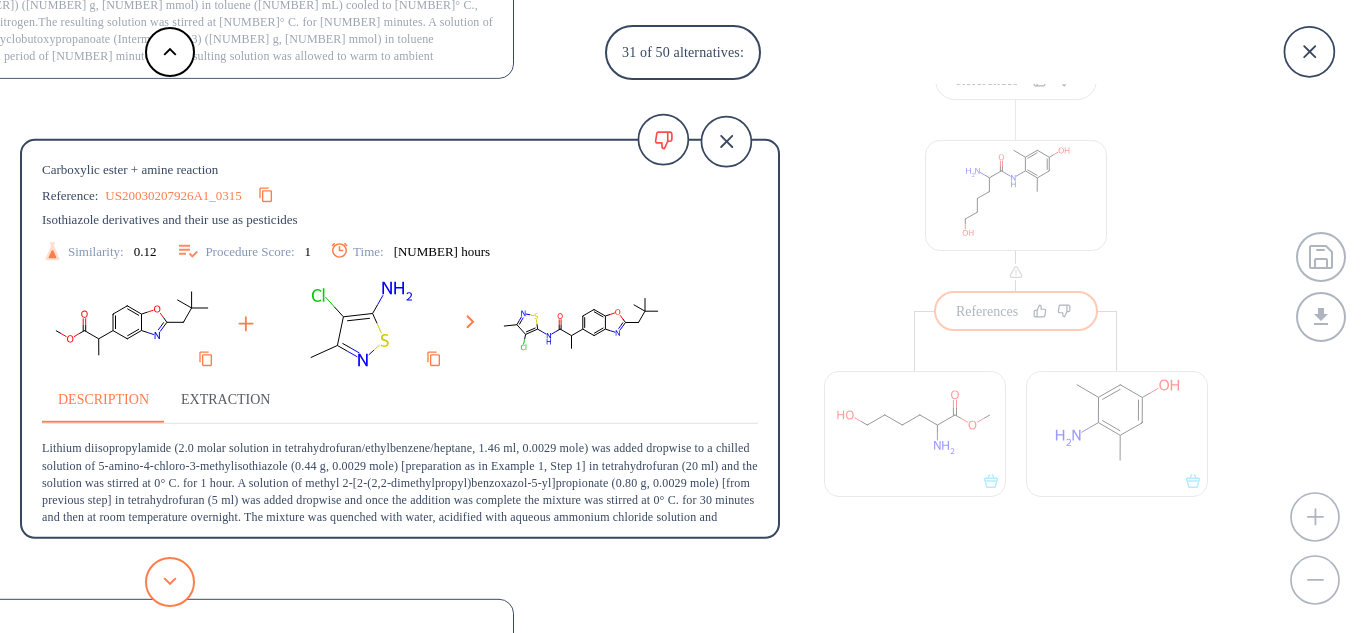 click at bounding box center (170, 582) 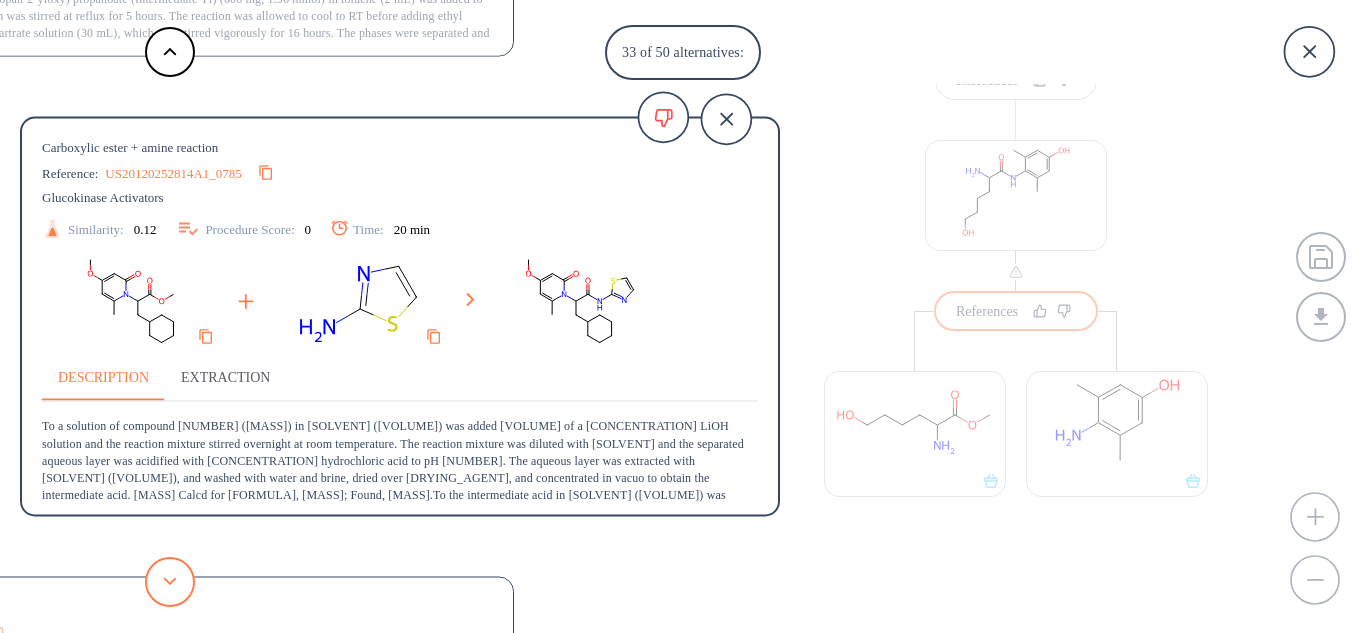 click at bounding box center (170, 582) 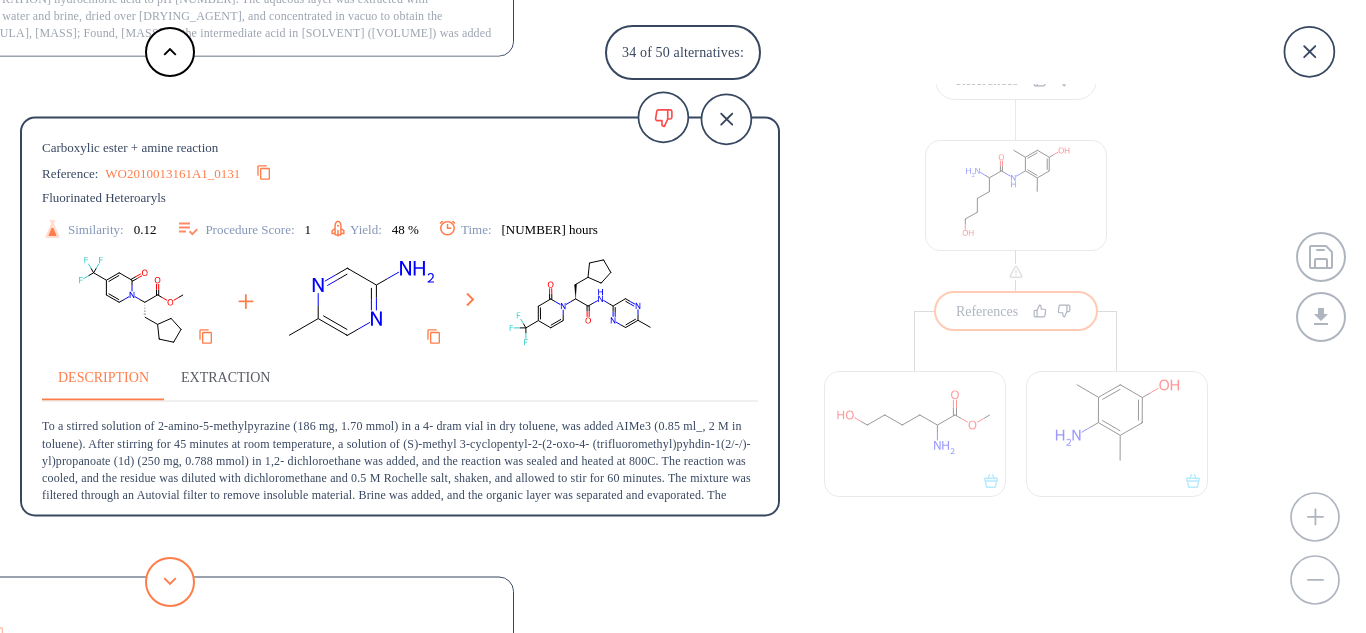 click at bounding box center (170, 582) 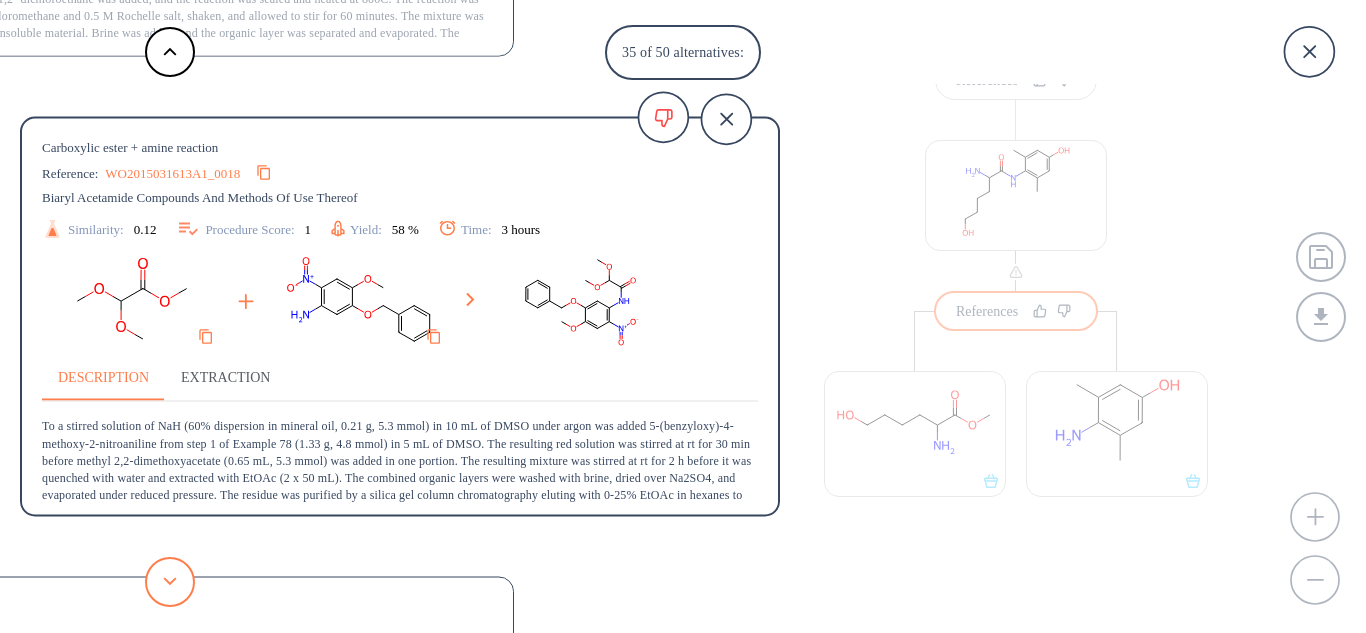 click at bounding box center (170, 582) 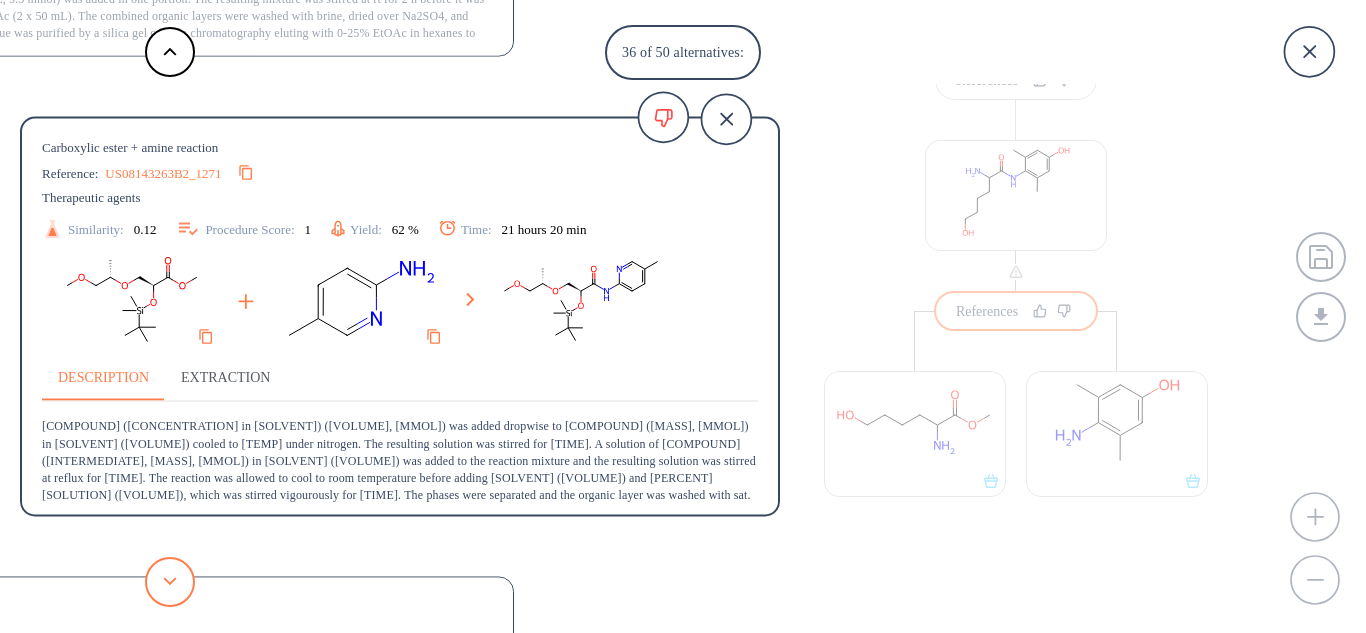 click at bounding box center (170, 582) 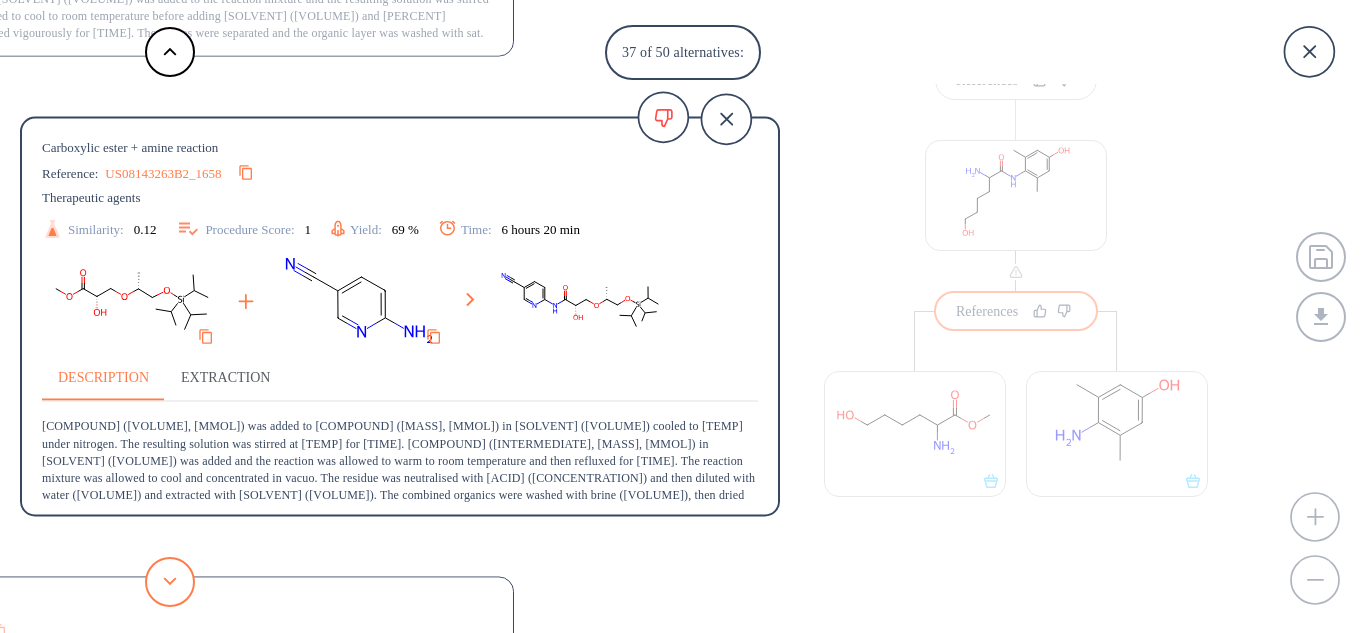 click at bounding box center (170, 582) 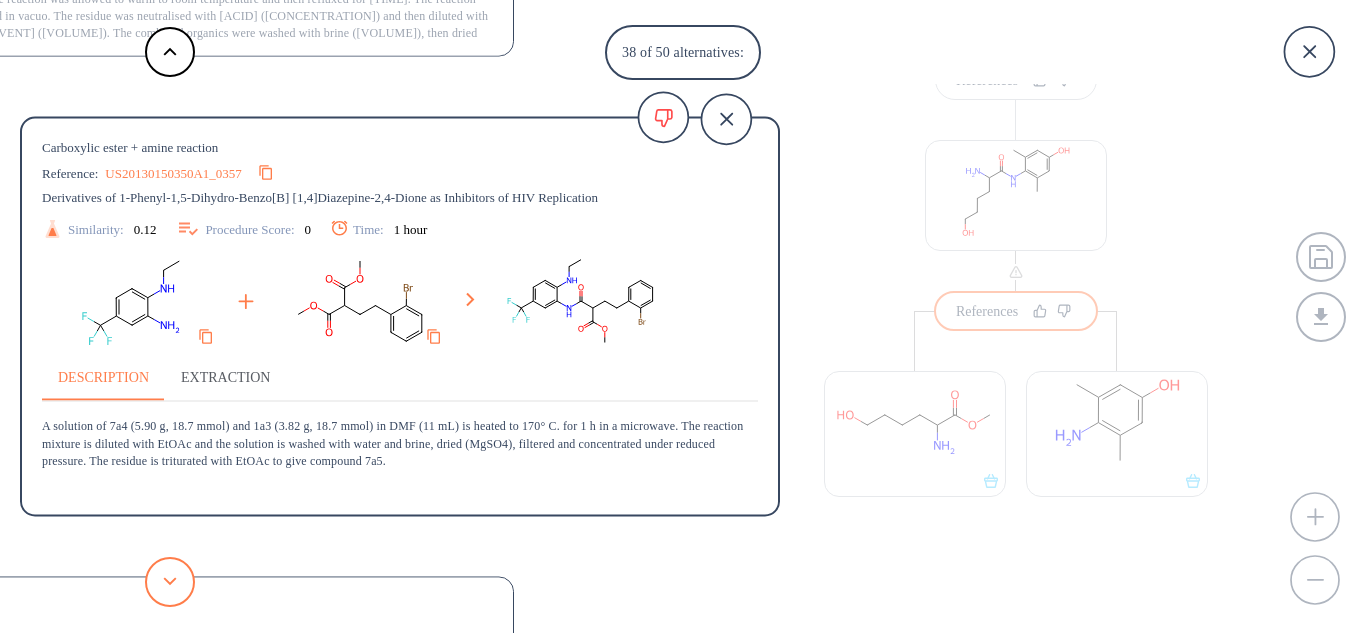 click at bounding box center (170, 582) 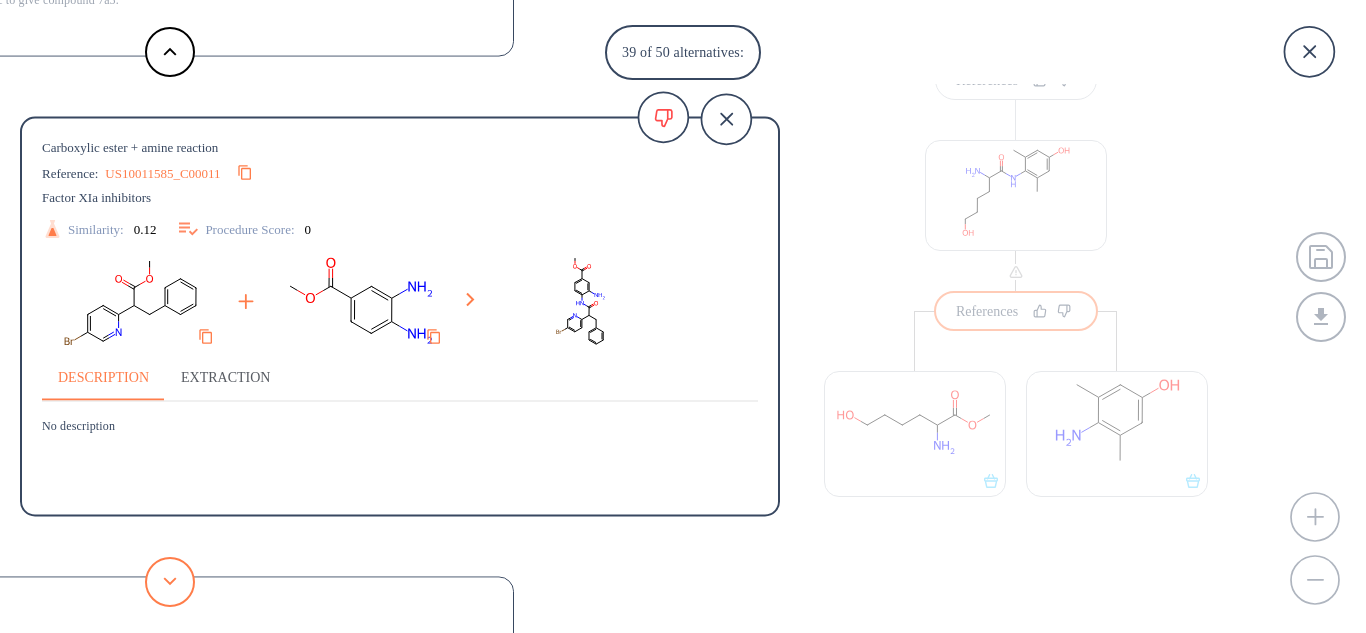 click at bounding box center [170, 582] 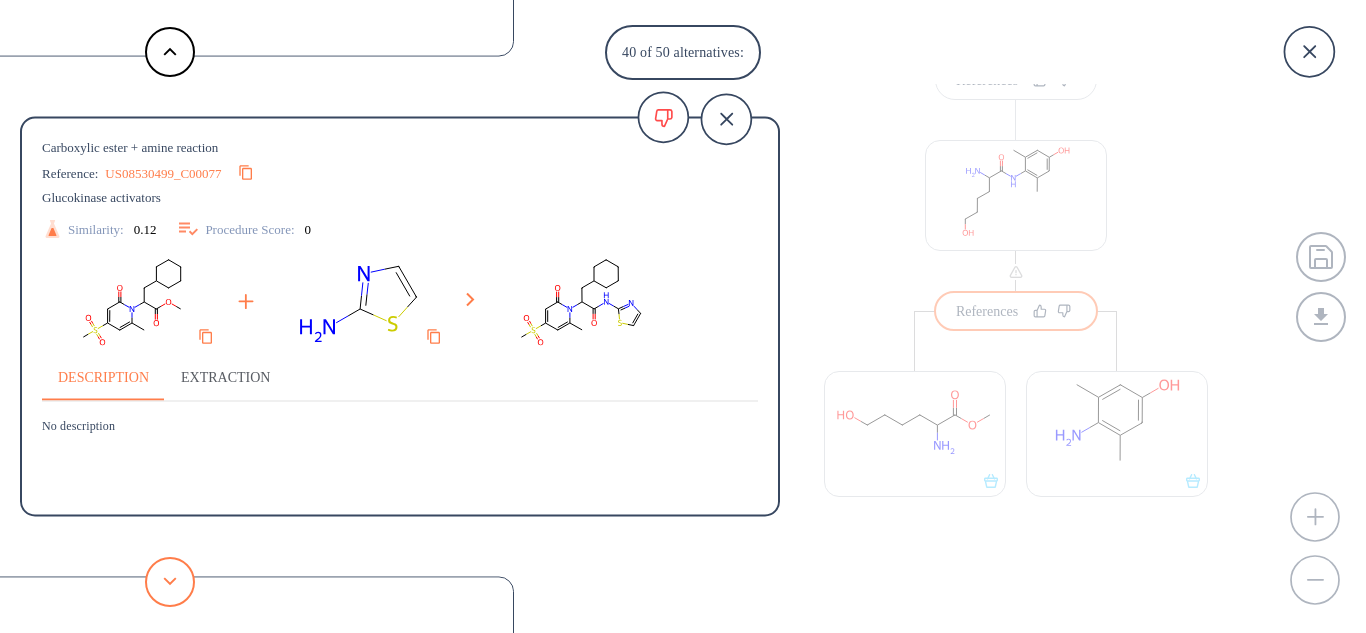 click at bounding box center (170, 582) 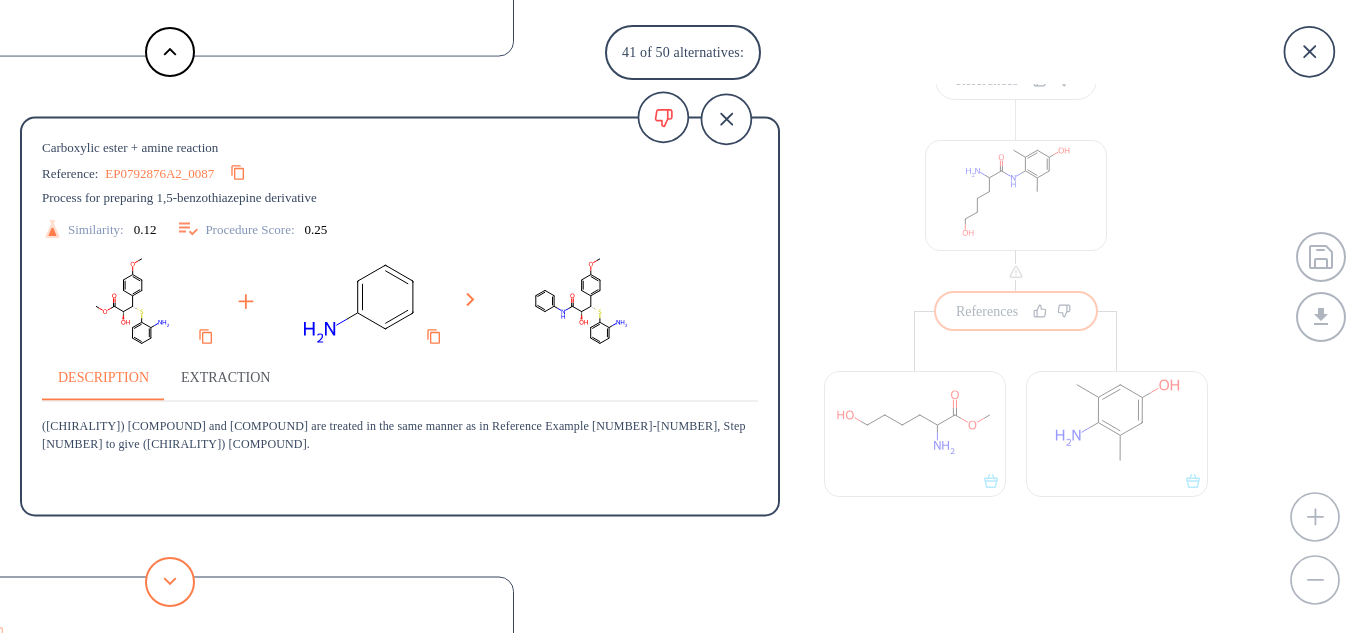 click at bounding box center (170, 582) 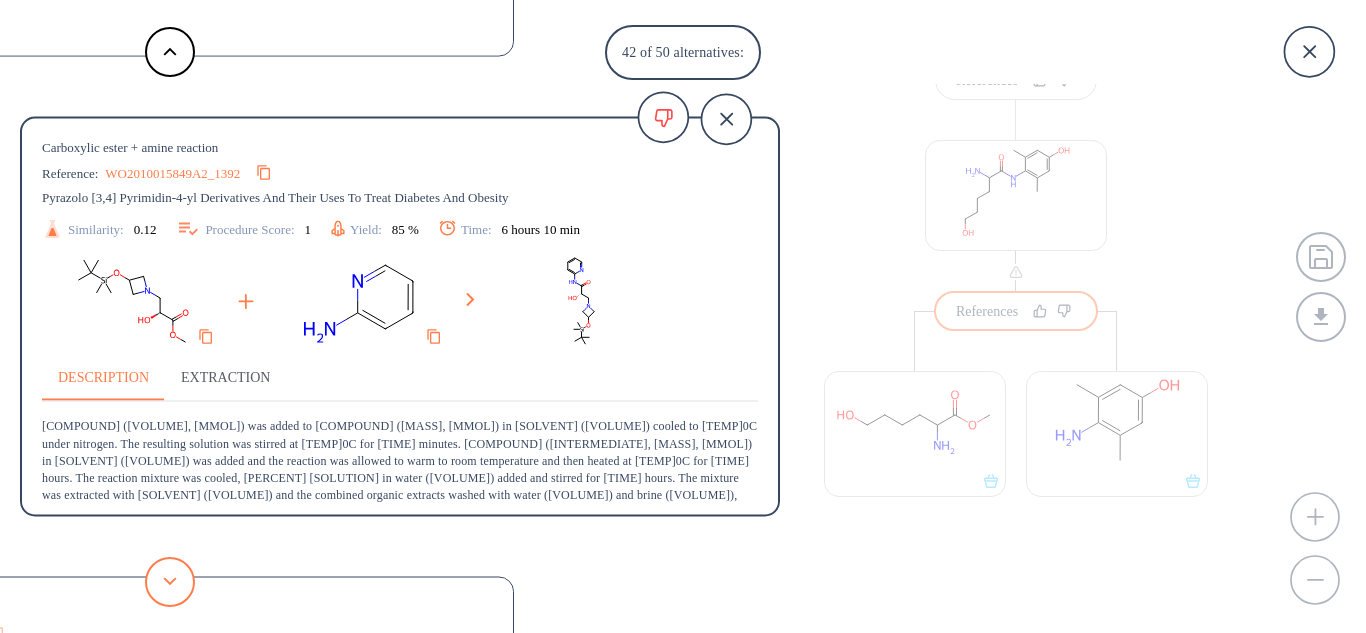 click at bounding box center (170, 582) 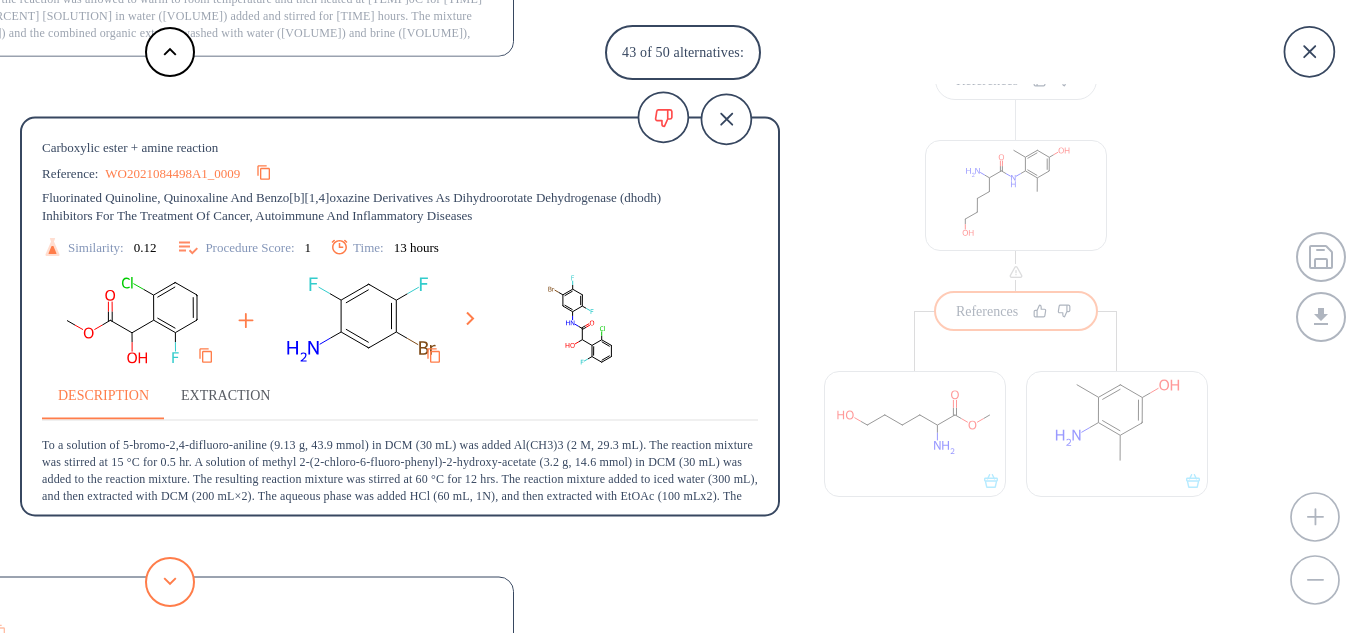 click at bounding box center [170, 582] 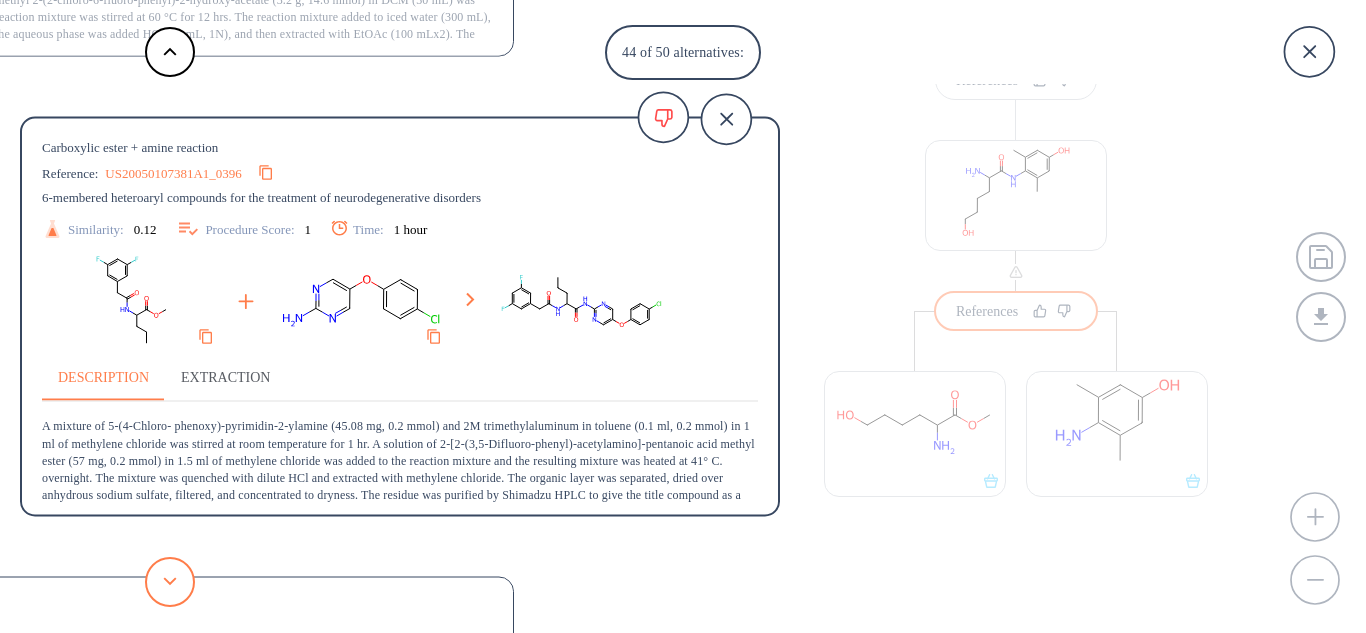 click at bounding box center (170, 582) 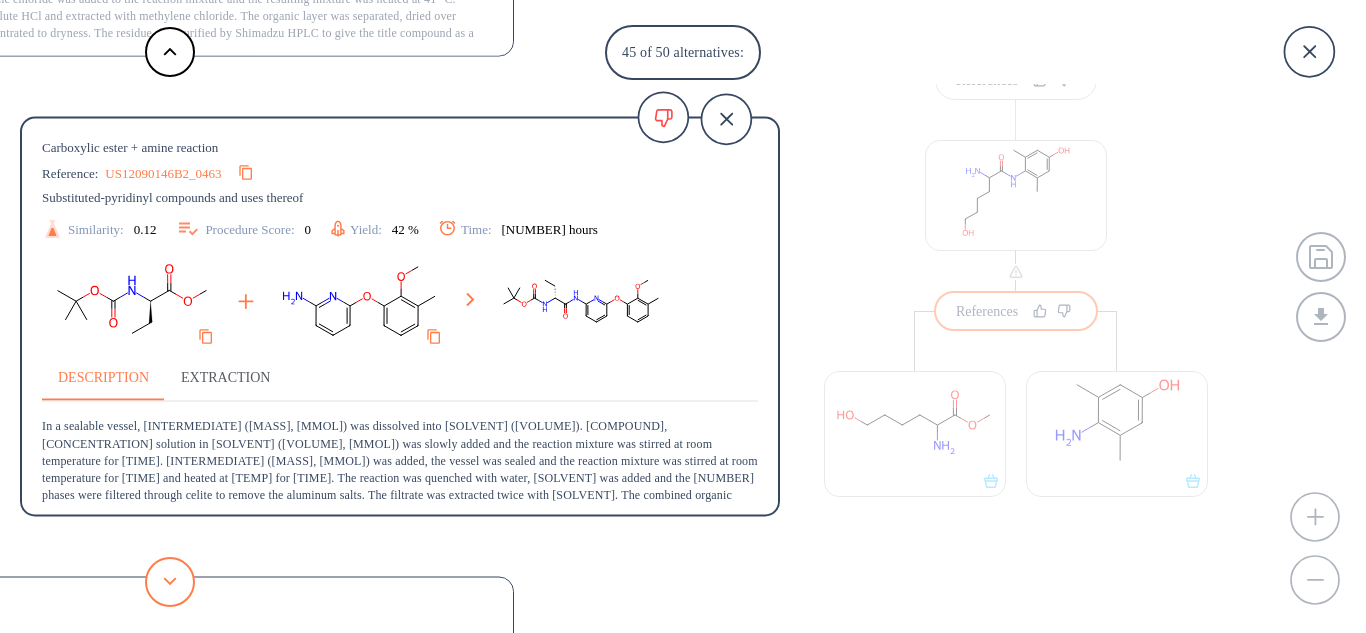 click at bounding box center [170, 582] 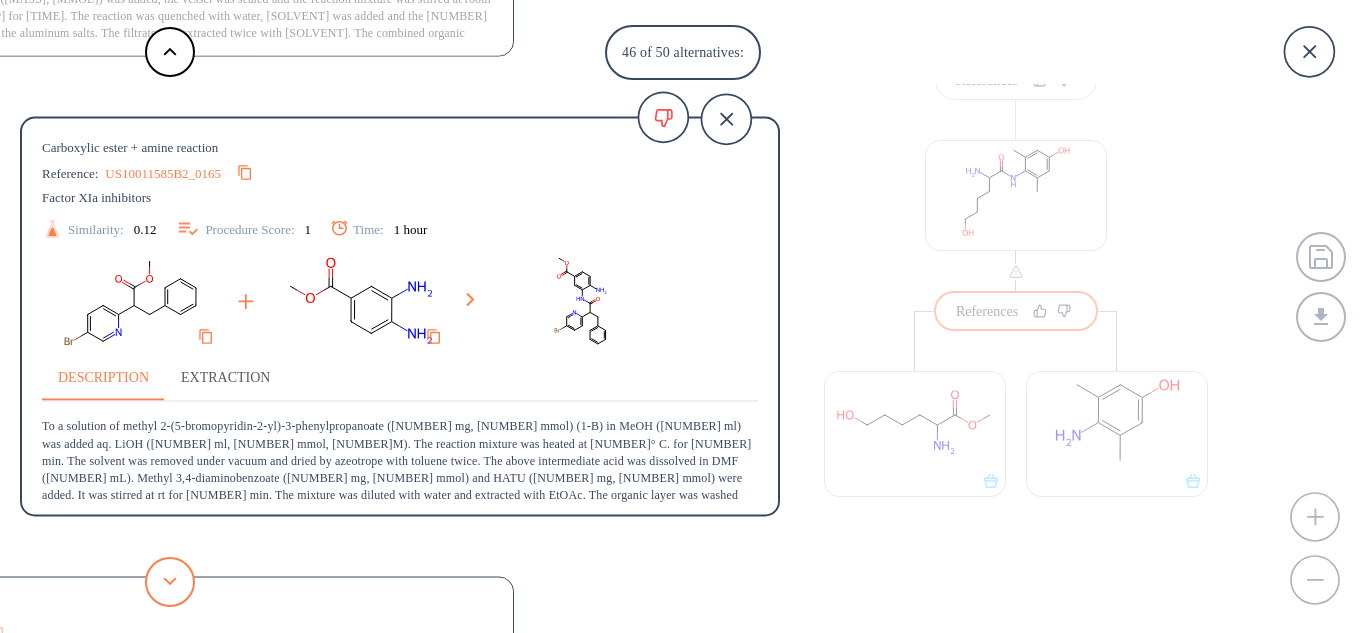 click at bounding box center [170, 582] 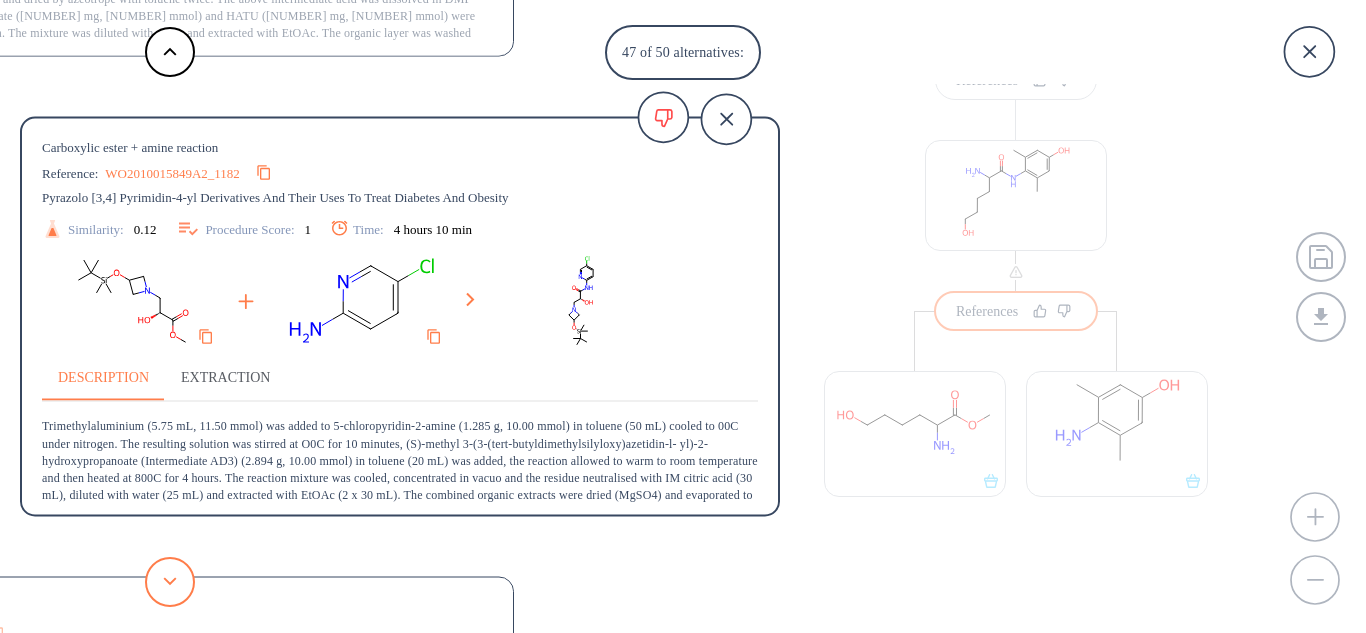 click at bounding box center (170, 582) 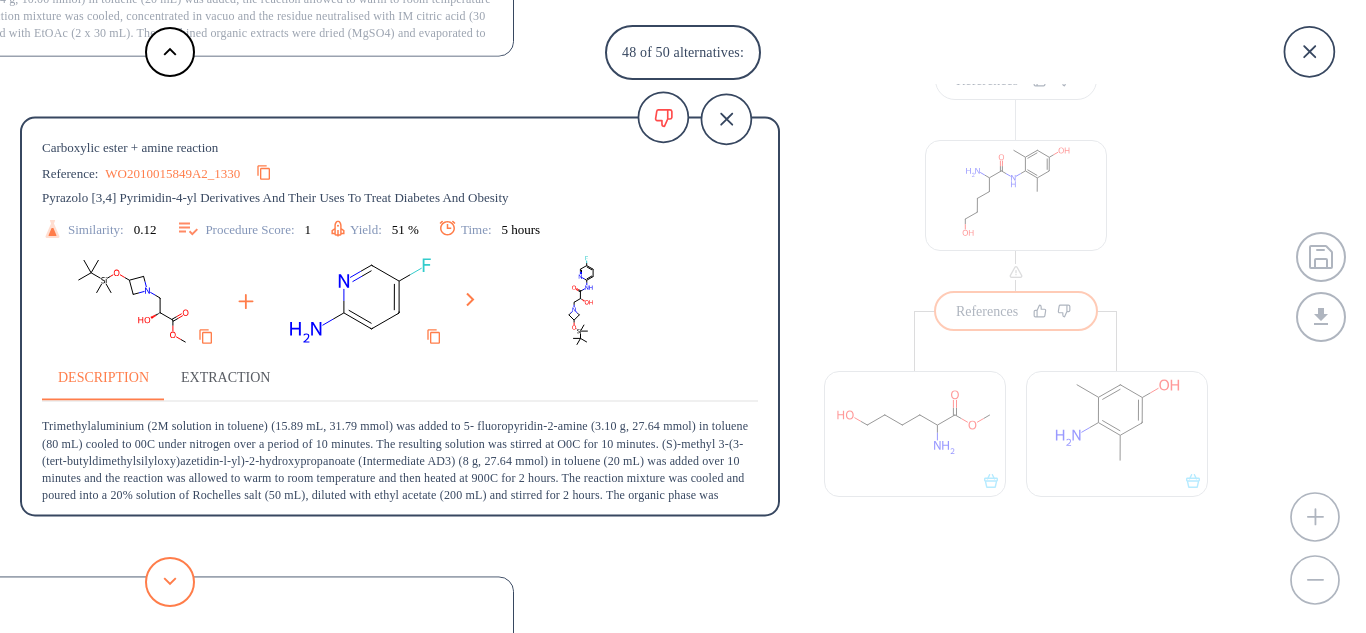 click at bounding box center [170, 582] 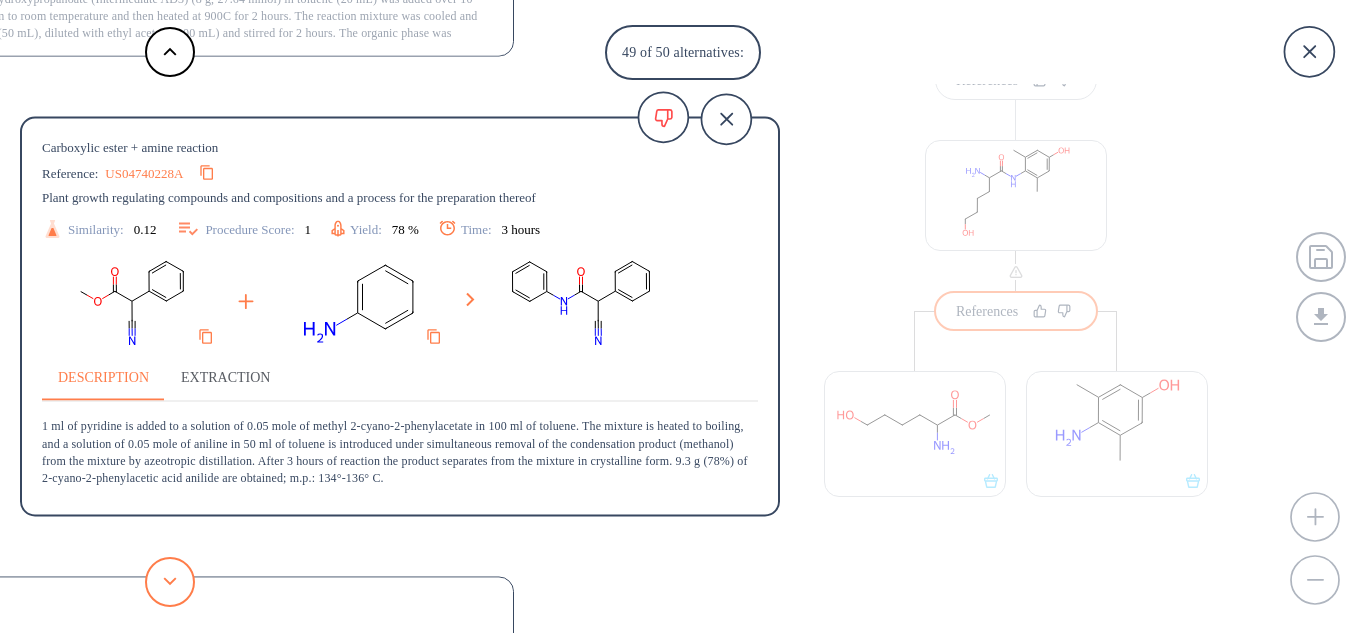 click at bounding box center (170, 582) 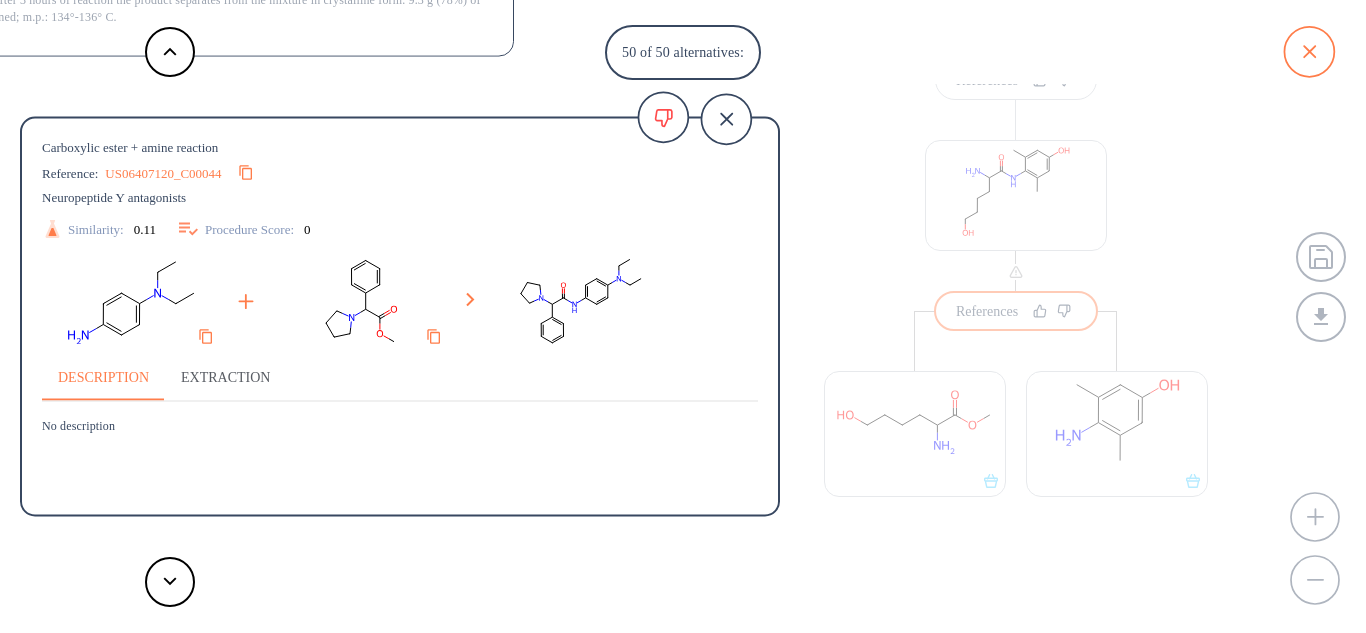 click at bounding box center [1309, 52] 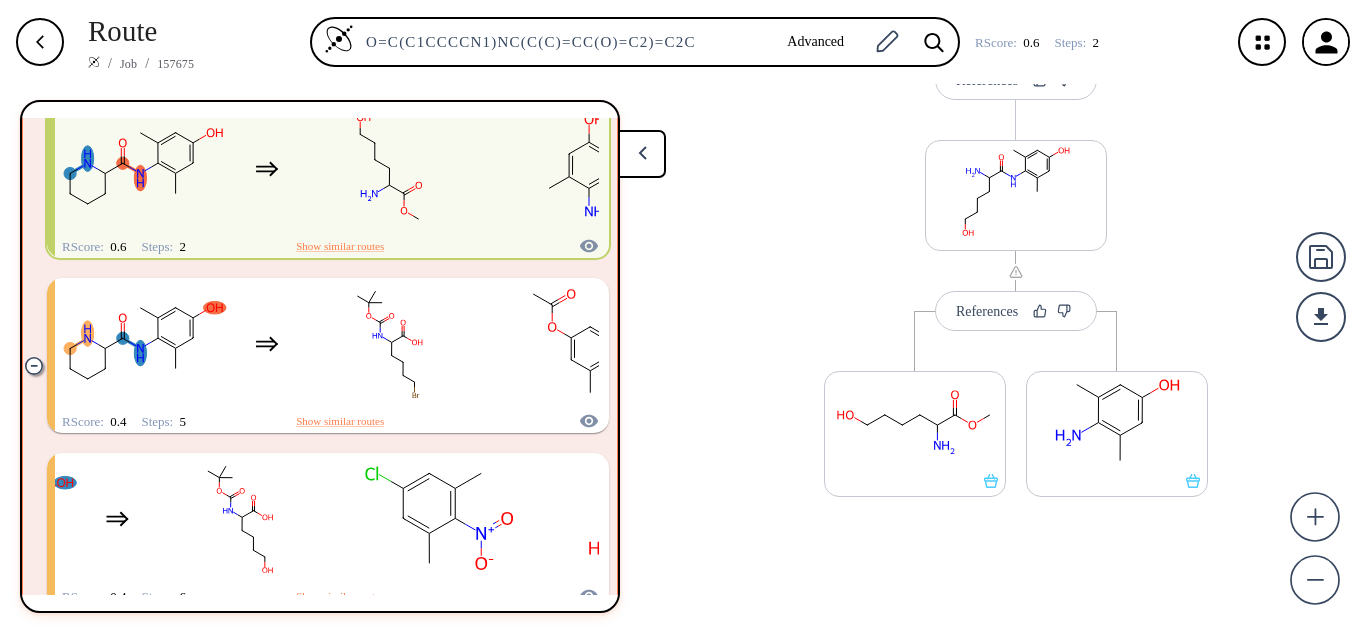 click at bounding box center (328, 180) 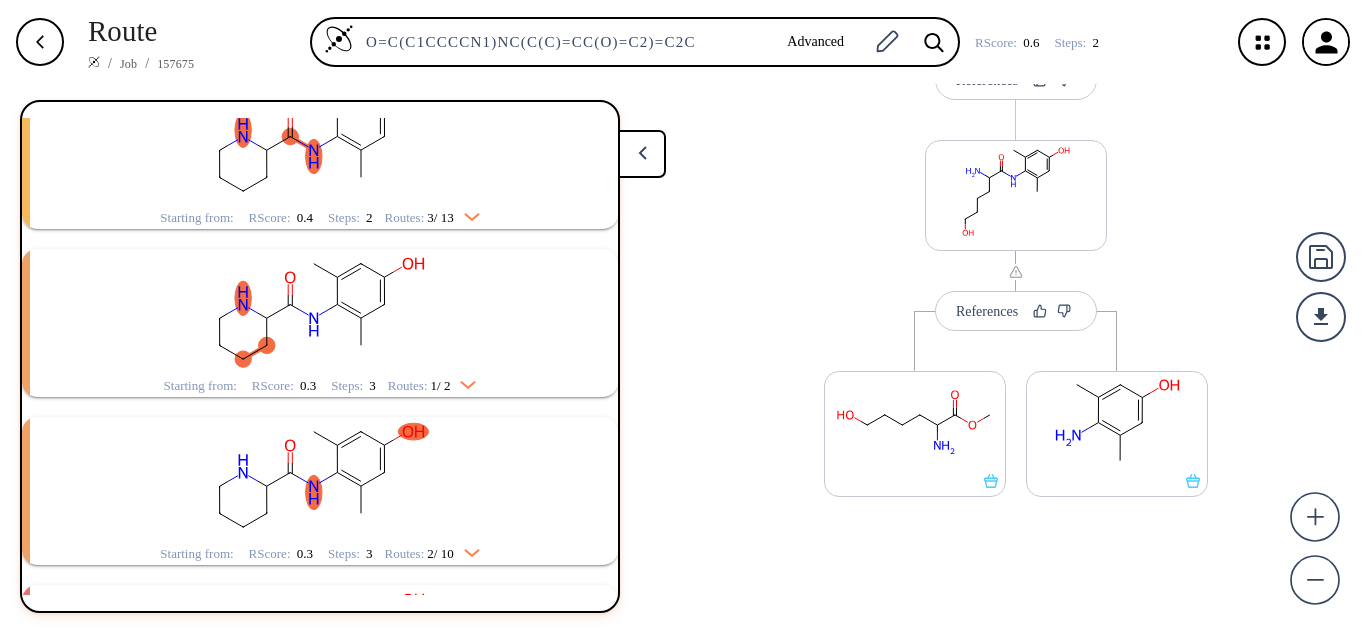 scroll, scrollTop: 2873, scrollLeft: 0, axis: vertical 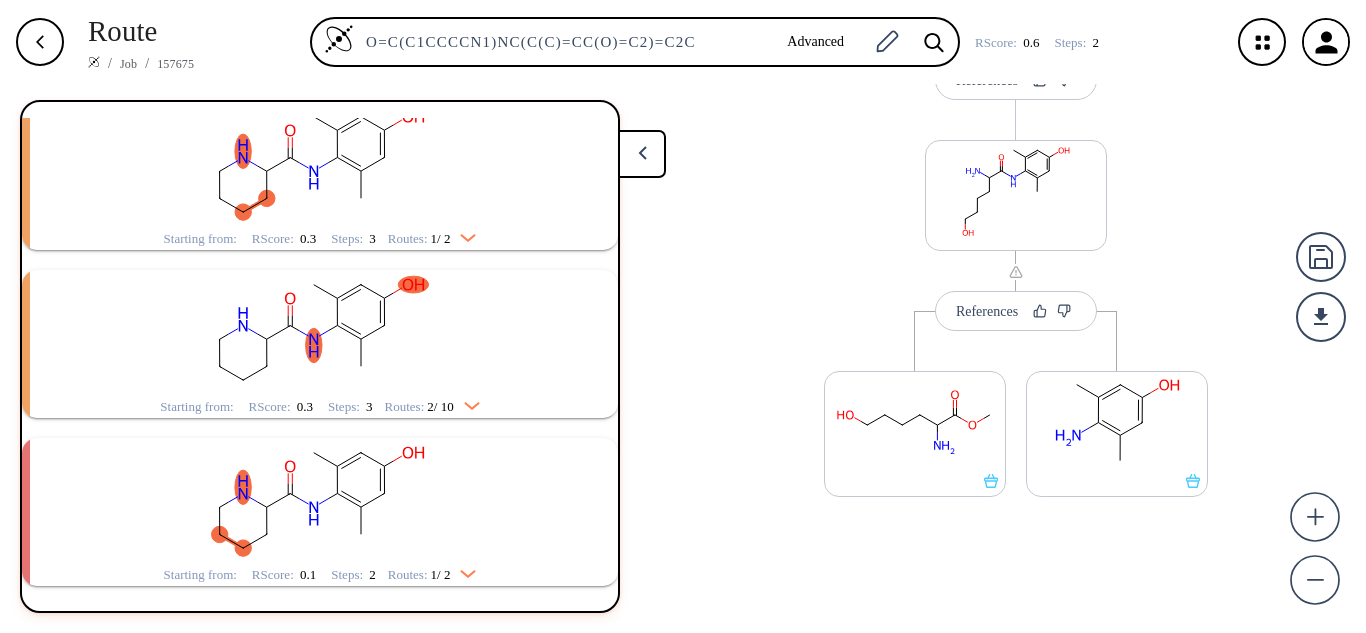 click at bounding box center [290, 325] 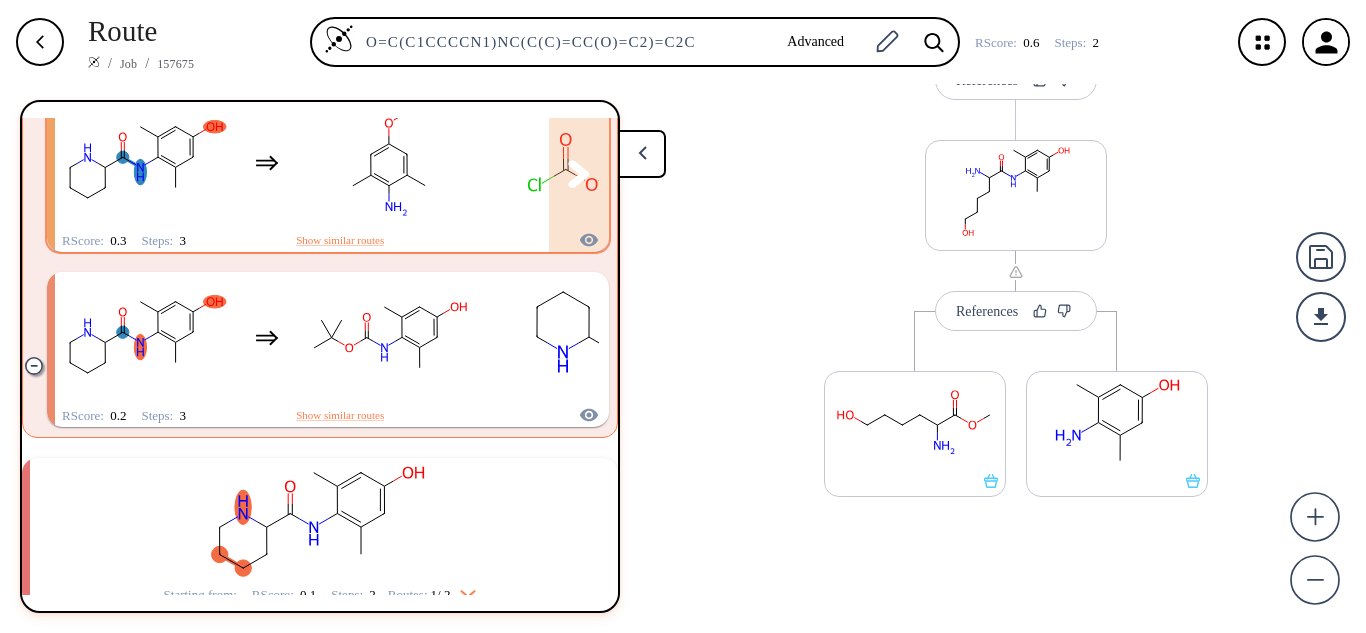 scroll, scrollTop: 3233, scrollLeft: 0, axis: vertical 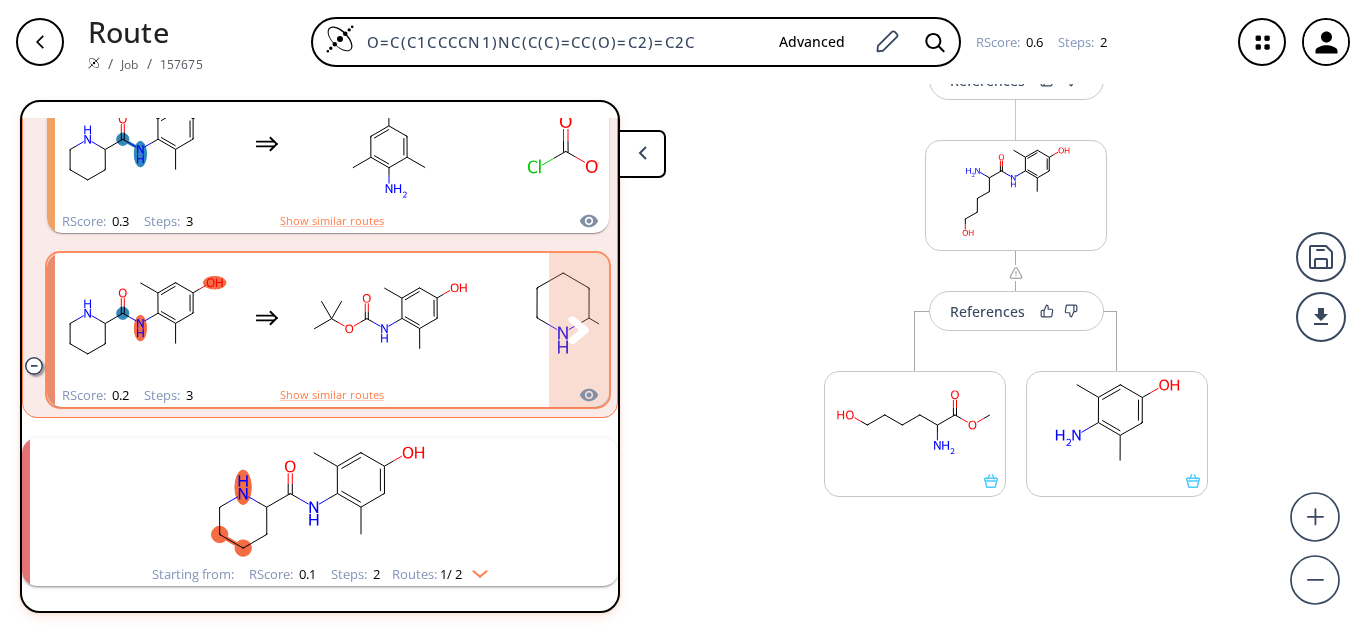 click at bounding box center (389, 318) 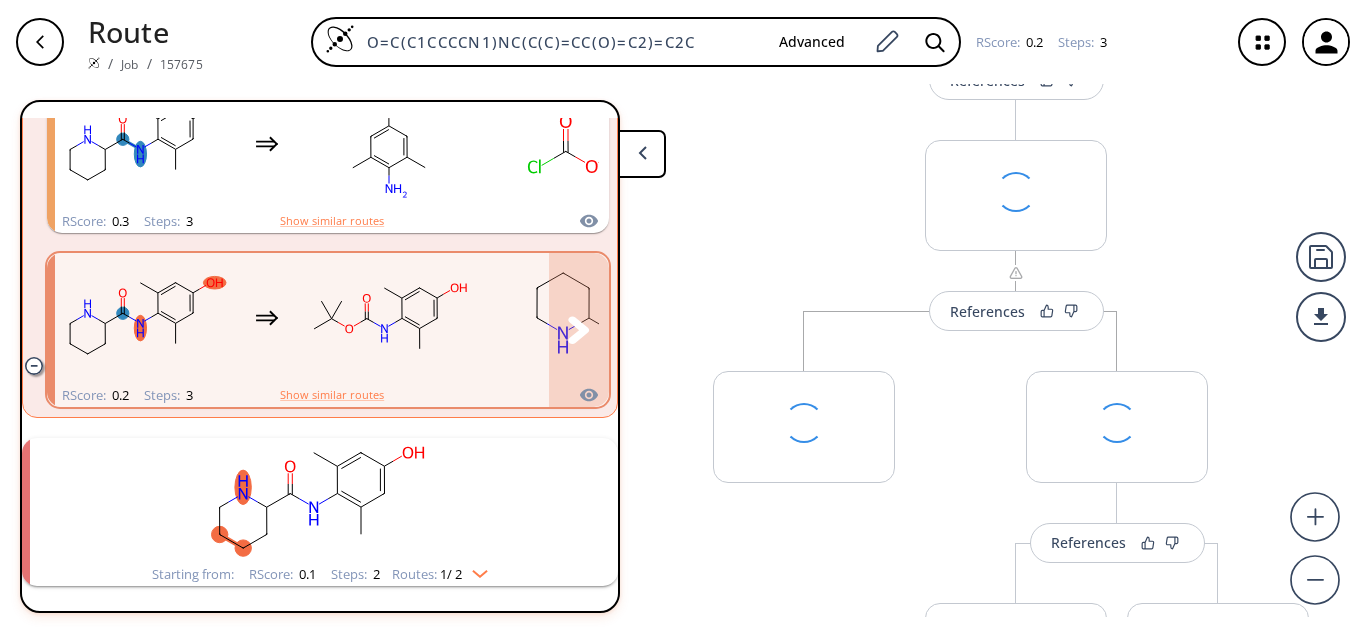 scroll, scrollTop: 0, scrollLeft: 0, axis: both 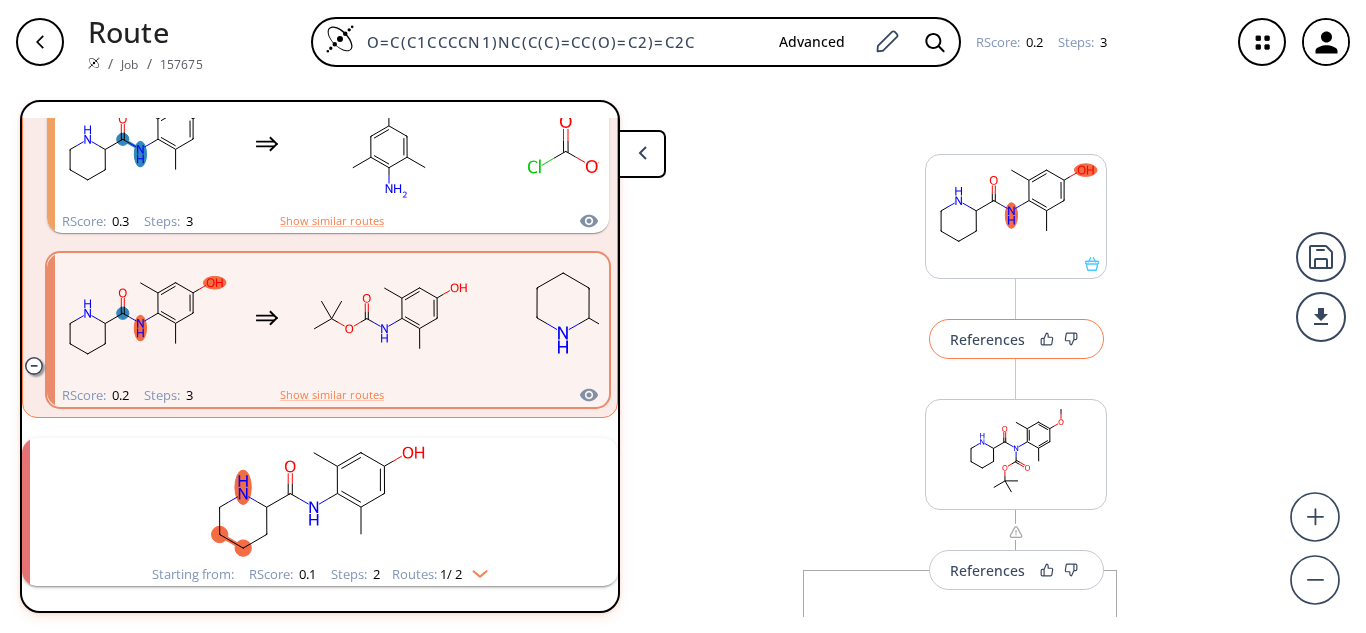 click on "References" at bounding box center (987, 339) 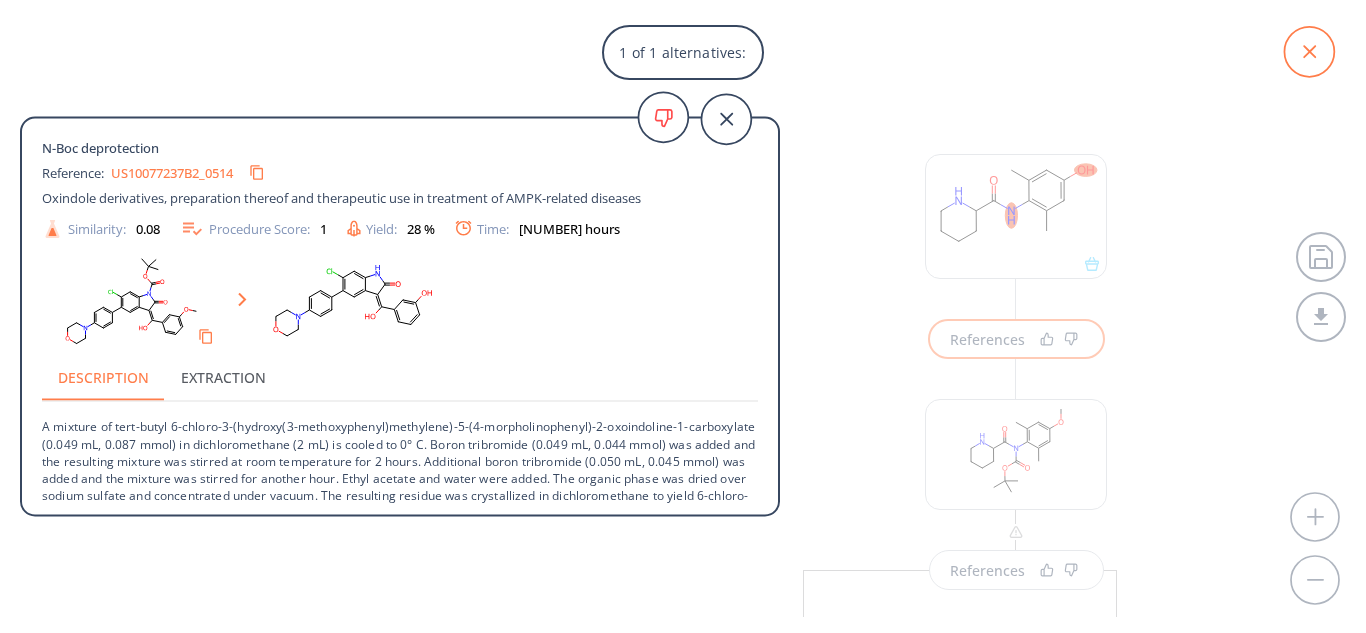 click at bounding box center [1309, 52] 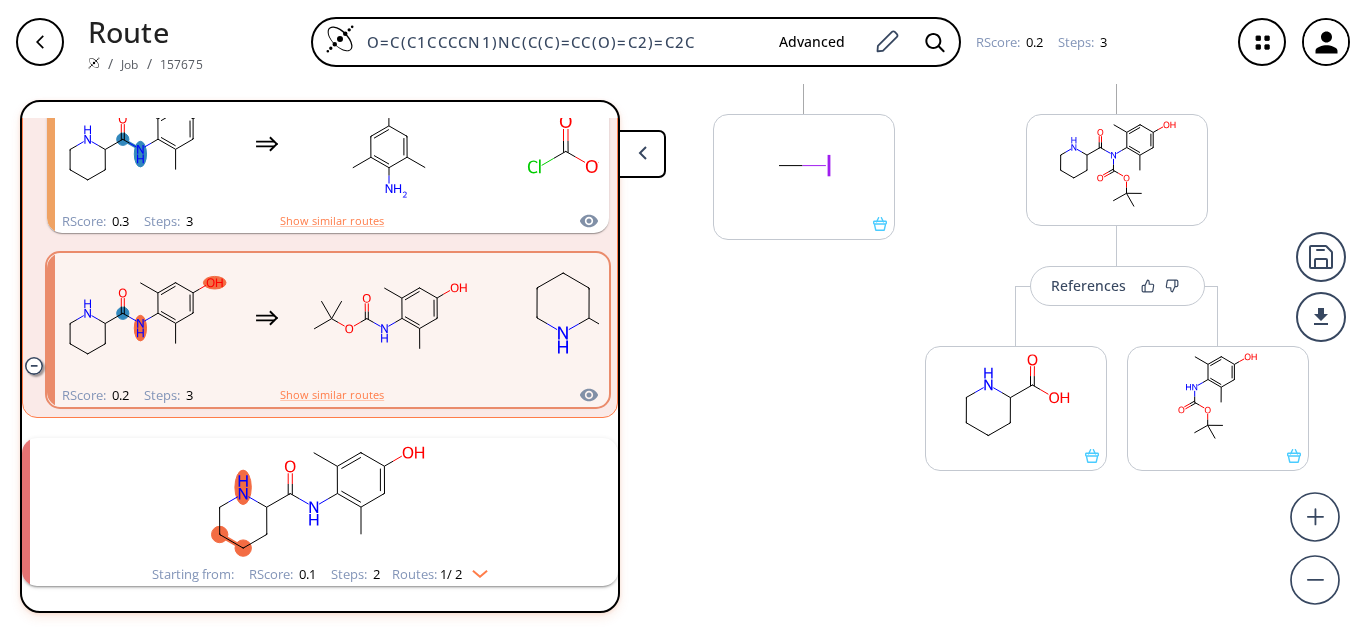 scroll, scrollTop: 530, scrollLeft: 0, axis: vertical 